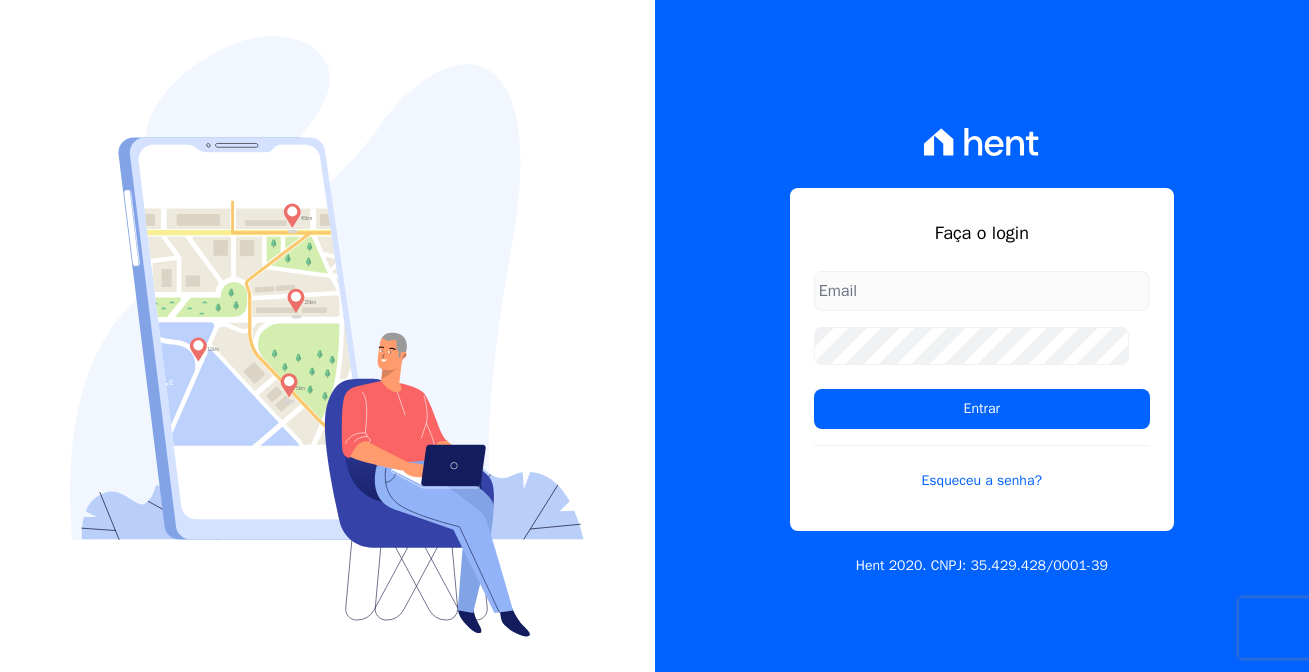 scroll, scrollTop: 0, scrollLeft: 0, axis: both 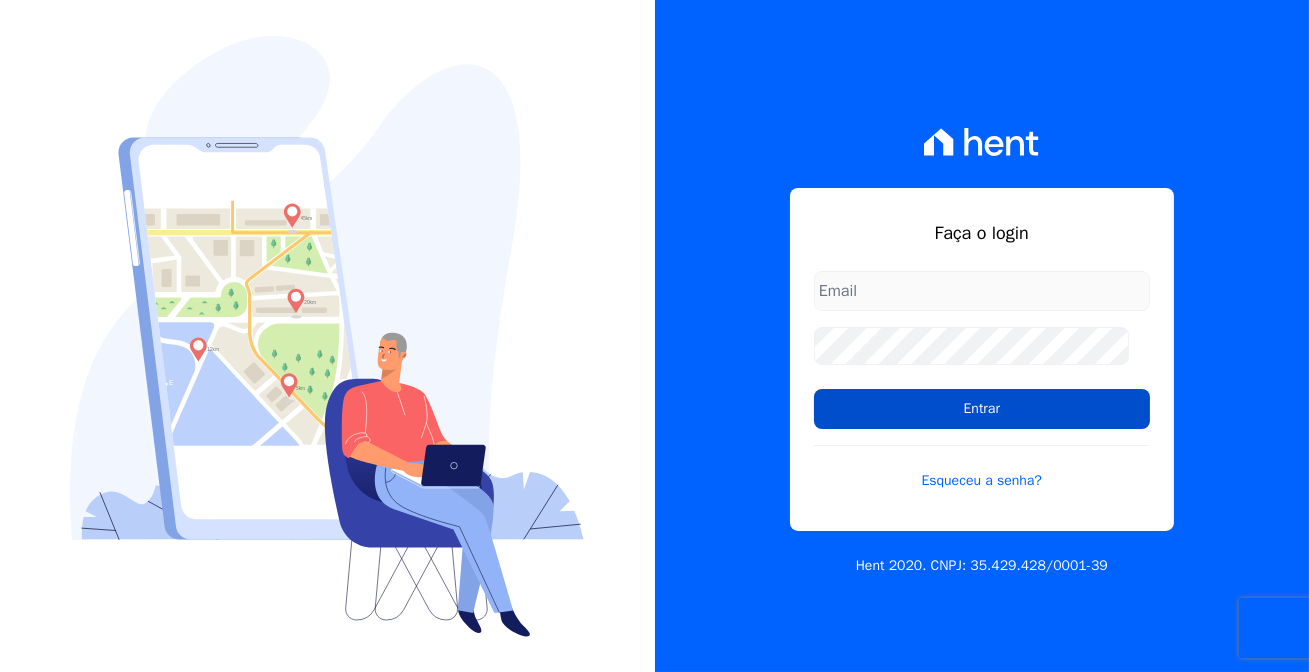 type on "[USERNAME]@example.com" 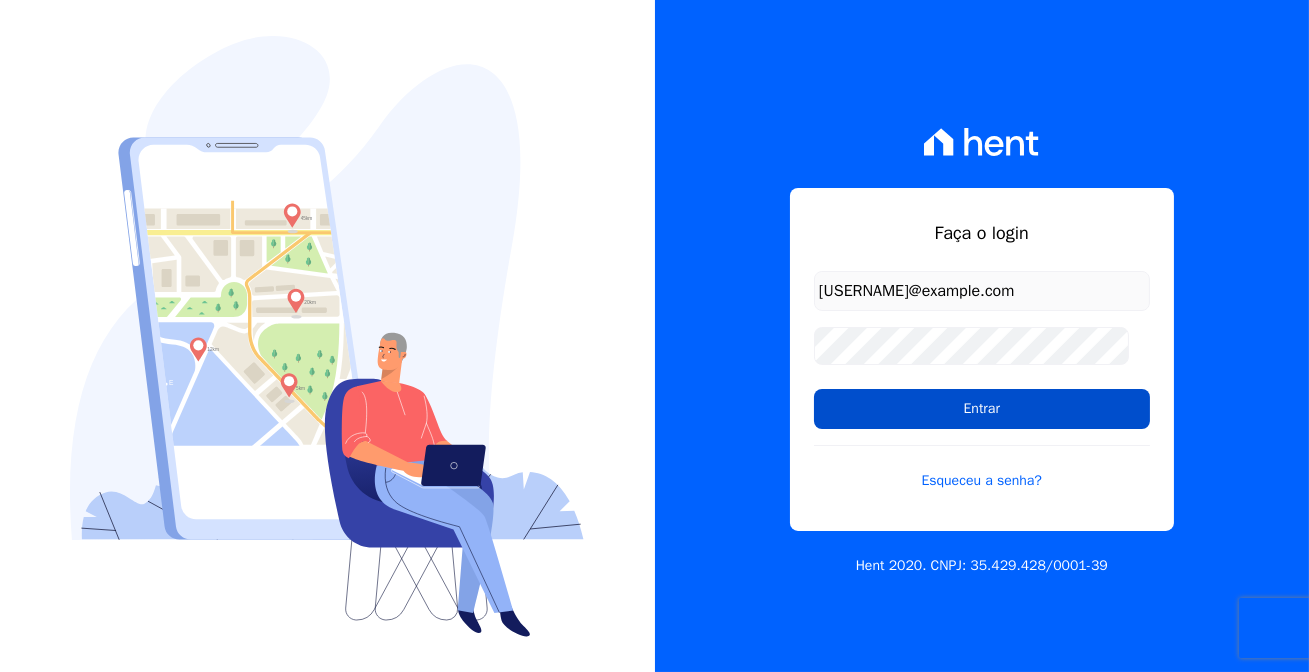click on "Entrar" at bounding box center [982, 409] 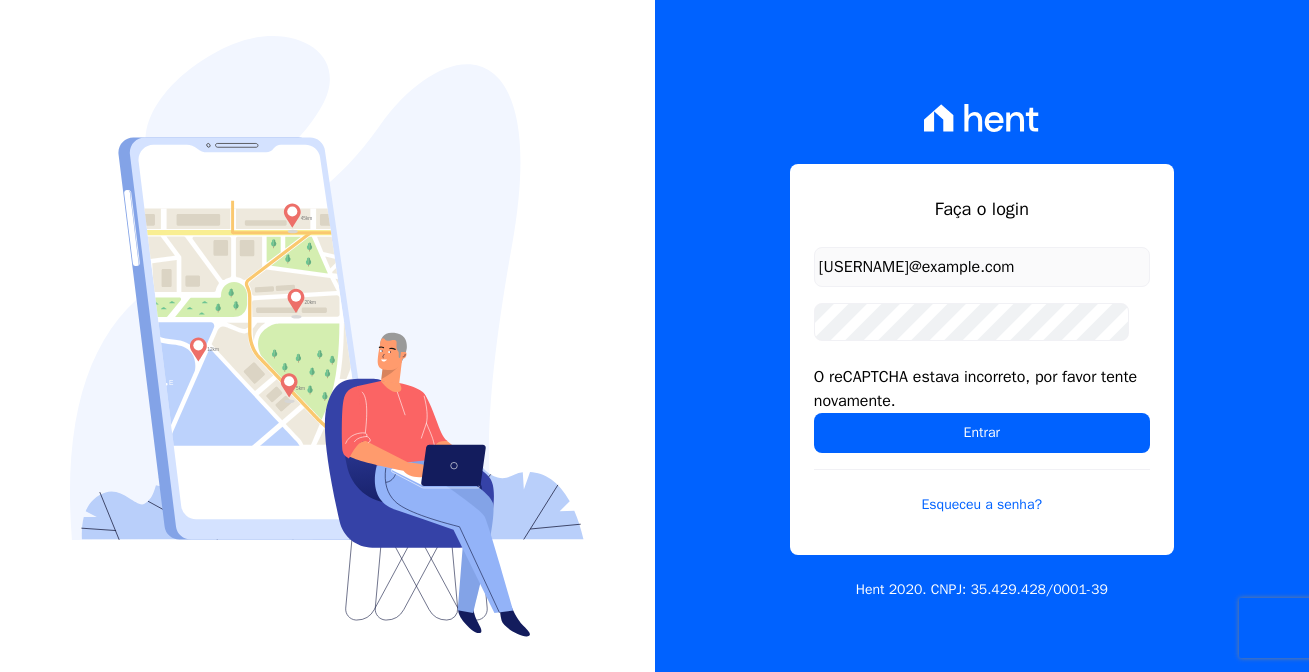 scroll, scrollTop: 0, scrollLeft: 0, axis: both 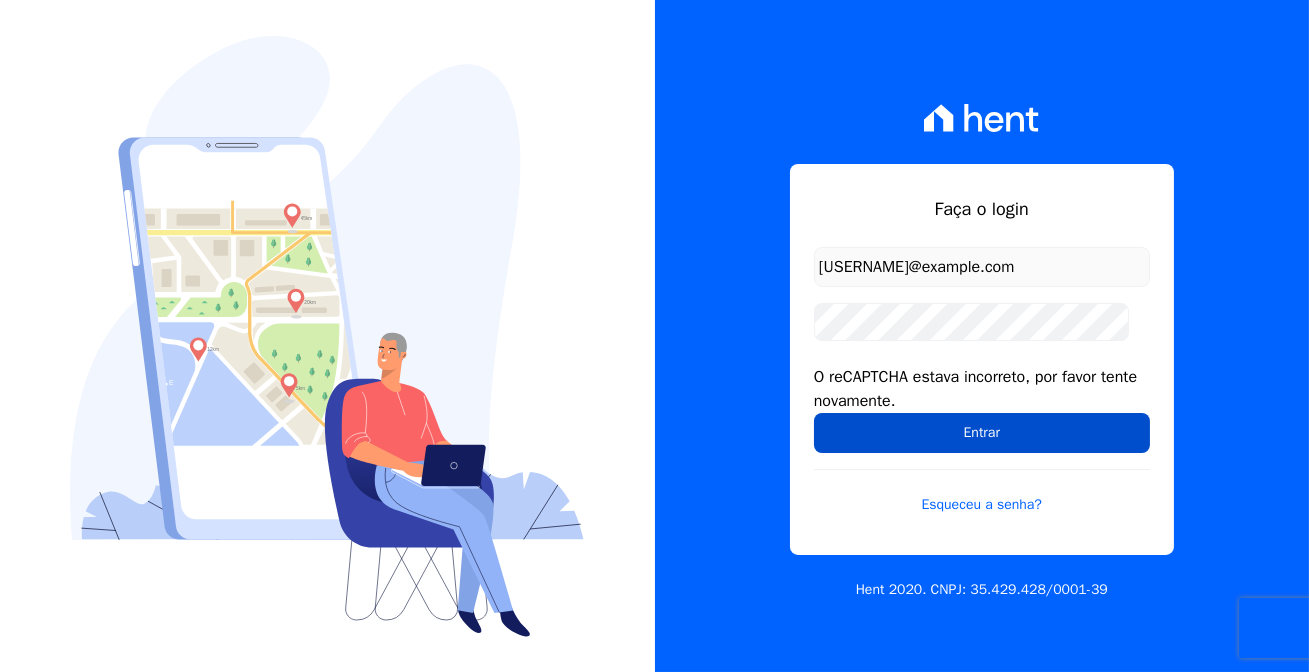 click on "Entrar" at bounding box center [982, 433] 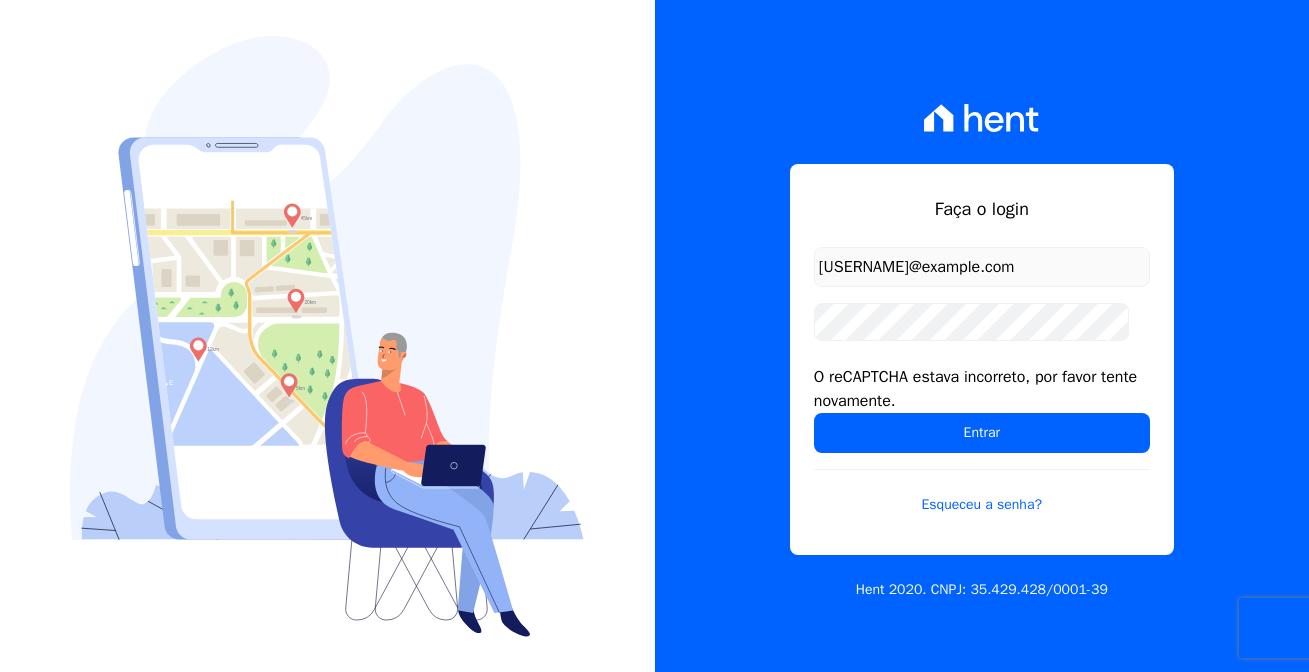 scroll, scrollTop: 0, scrollLeft: 0, axis: both 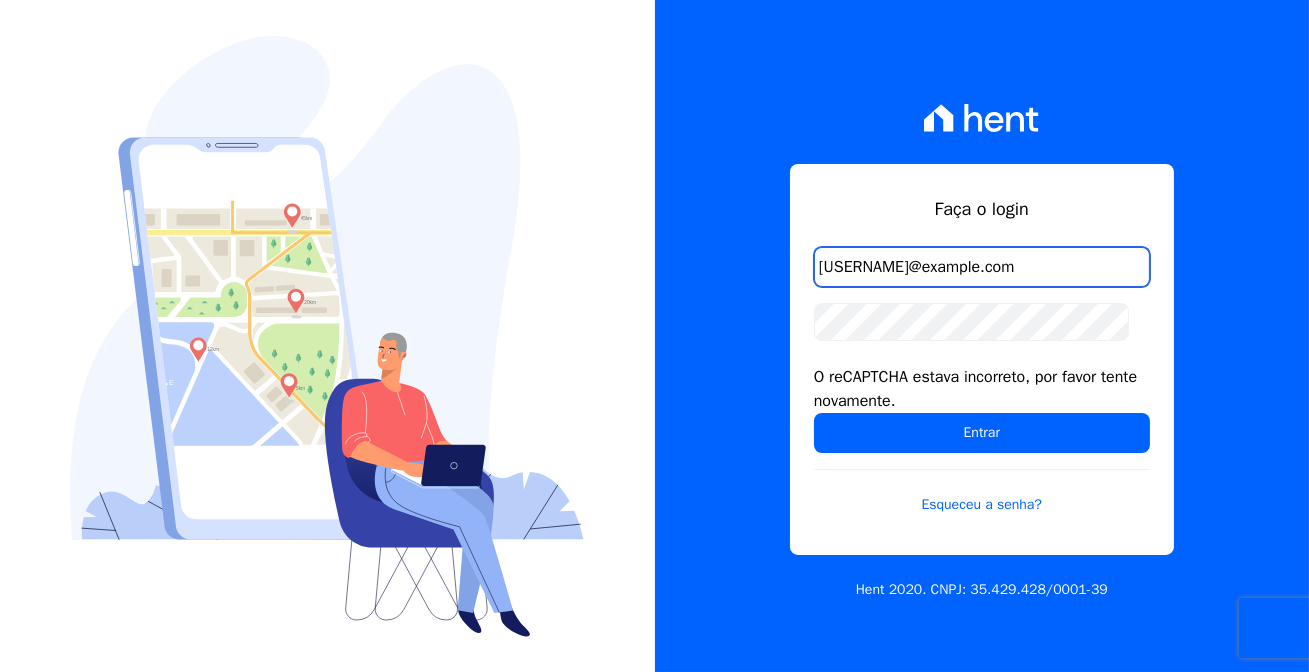 click on "cabralempreendimentoscomercial@gmail.com" at bounding box center (982, 267) 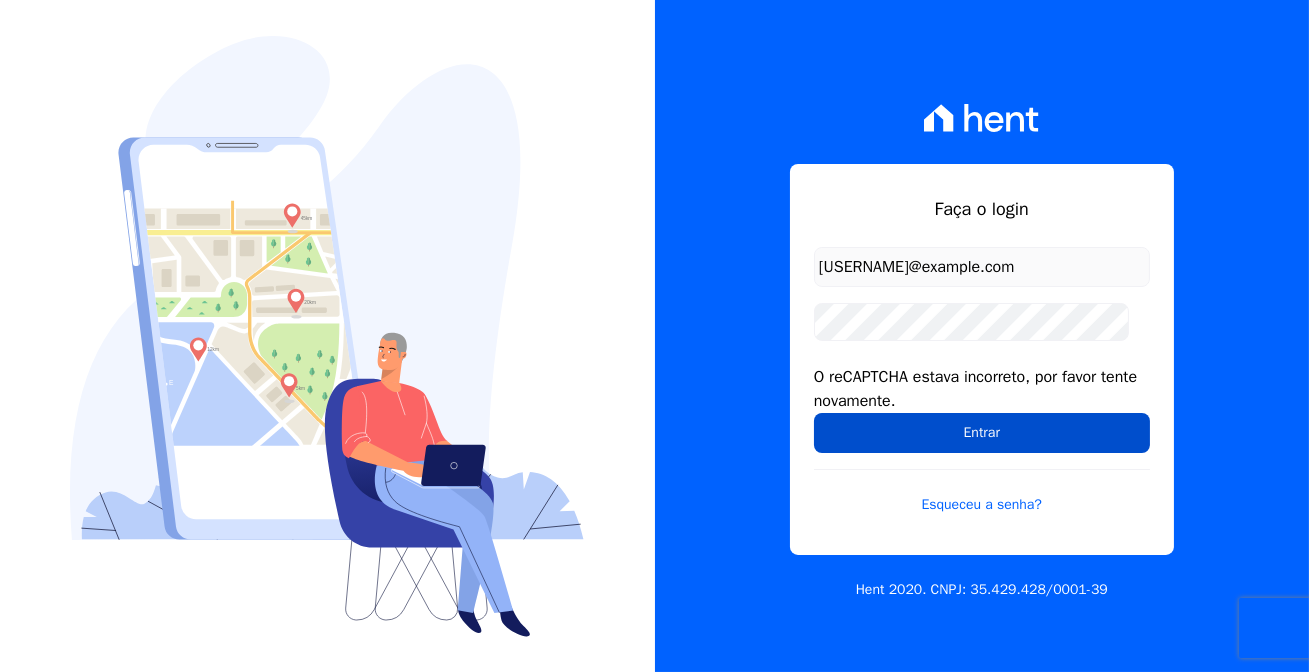 click on "Entrar" at bounding box center (982, 433) 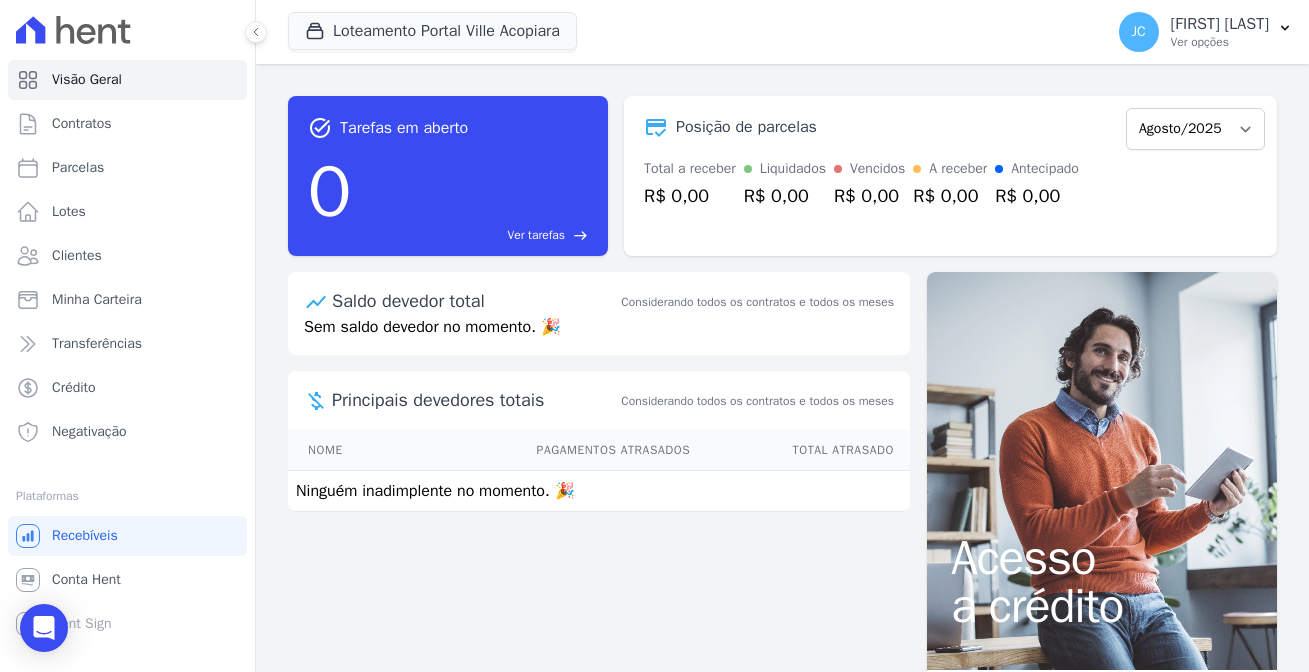 scroll, scrollTop: 0, scrollLeft: 0, axis: both 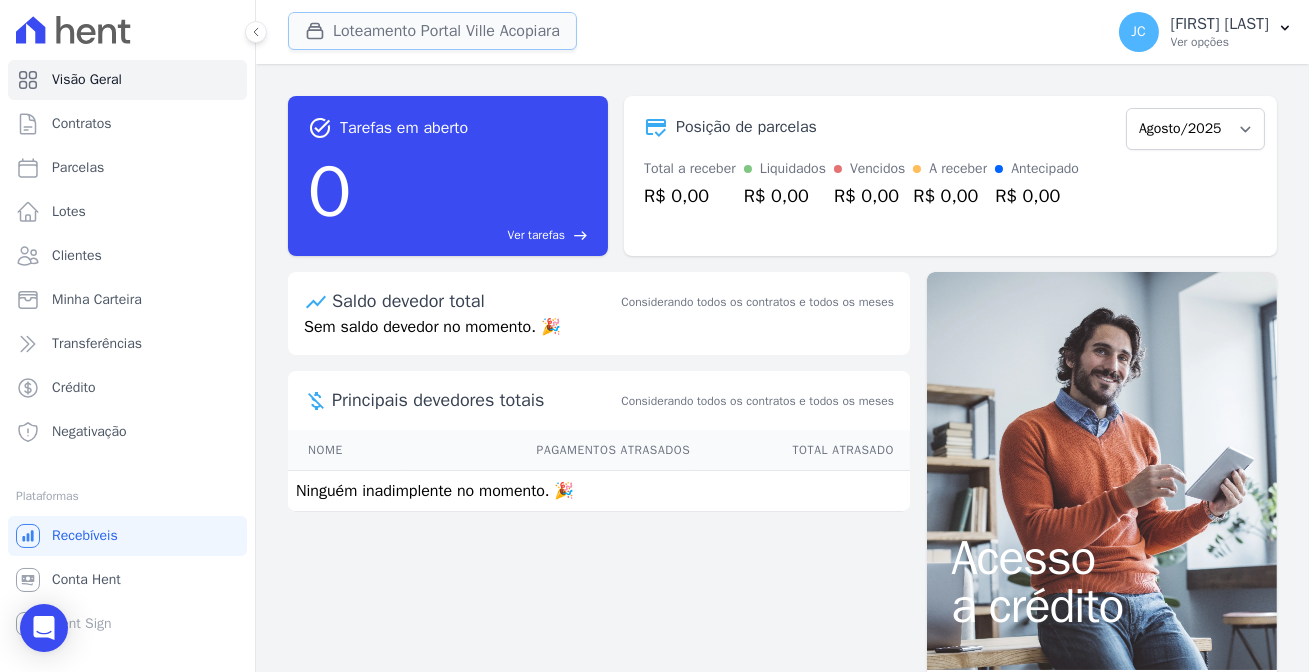 click on "Loteamento Portal Ville Acopiara" at bounding box center [432, 31] 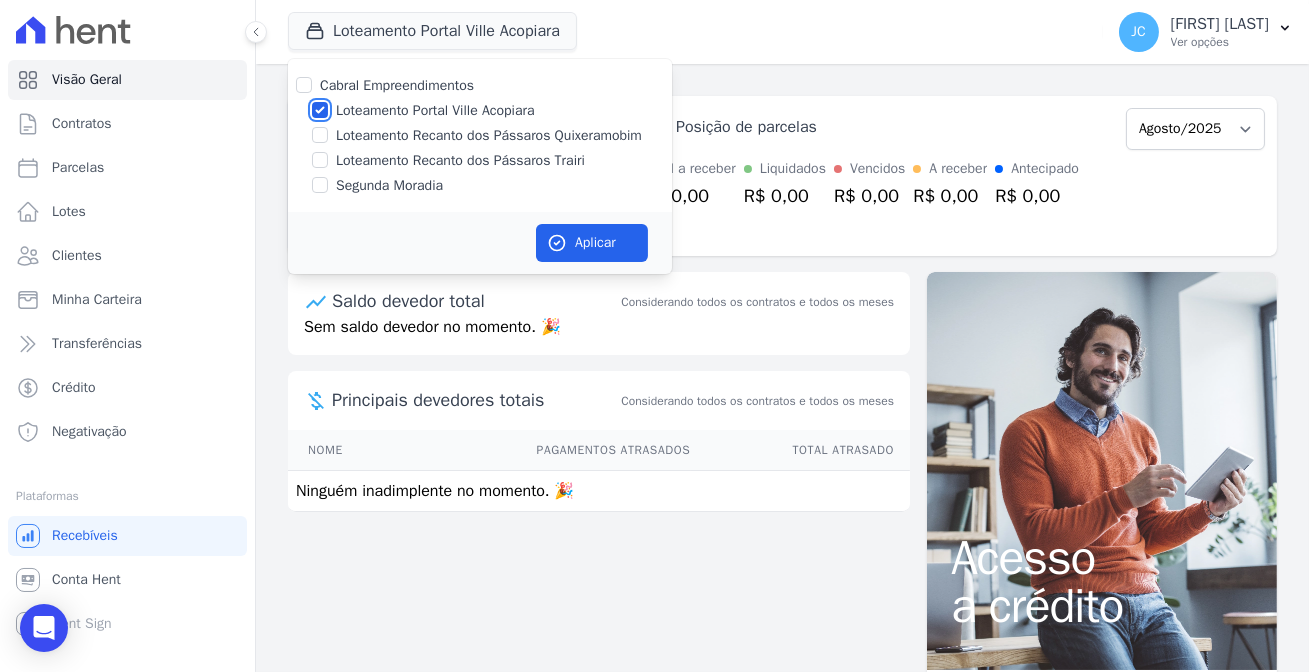 click on "Loteamento Portal Ville Acopiara" at bounding box center [320, 110] 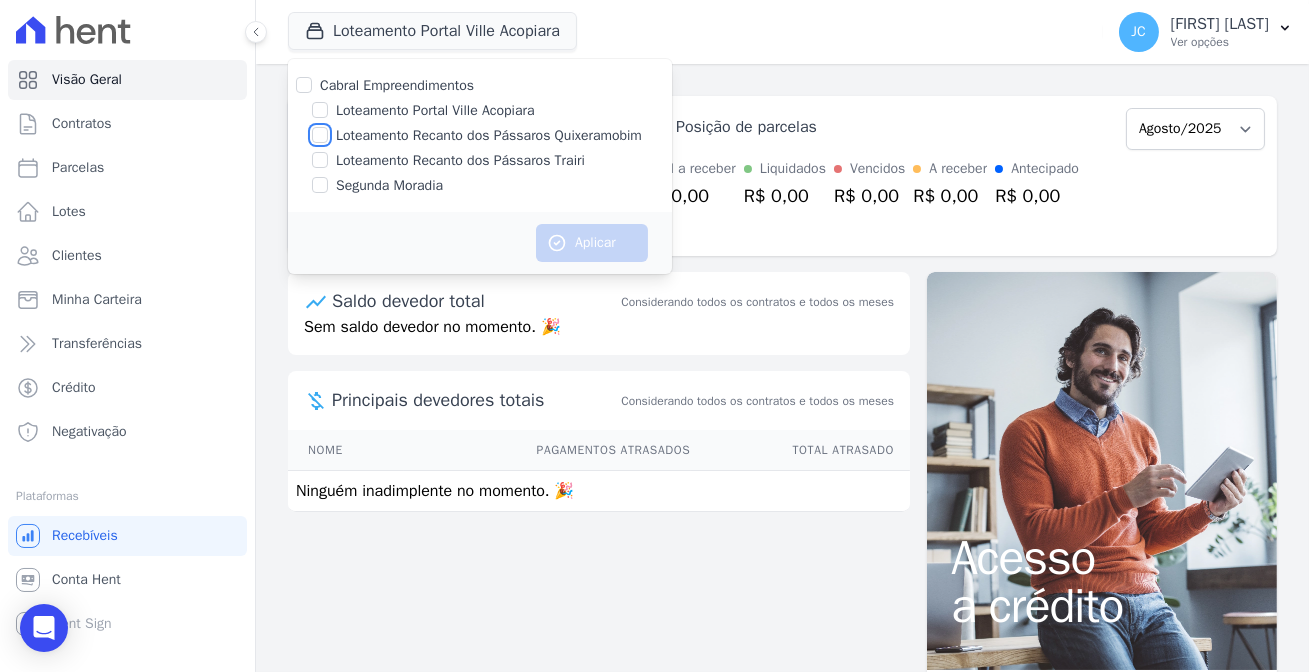 click on "Loteamento Recanto dos Pássaros Quixeramobim" at bounding box center [320, 135] 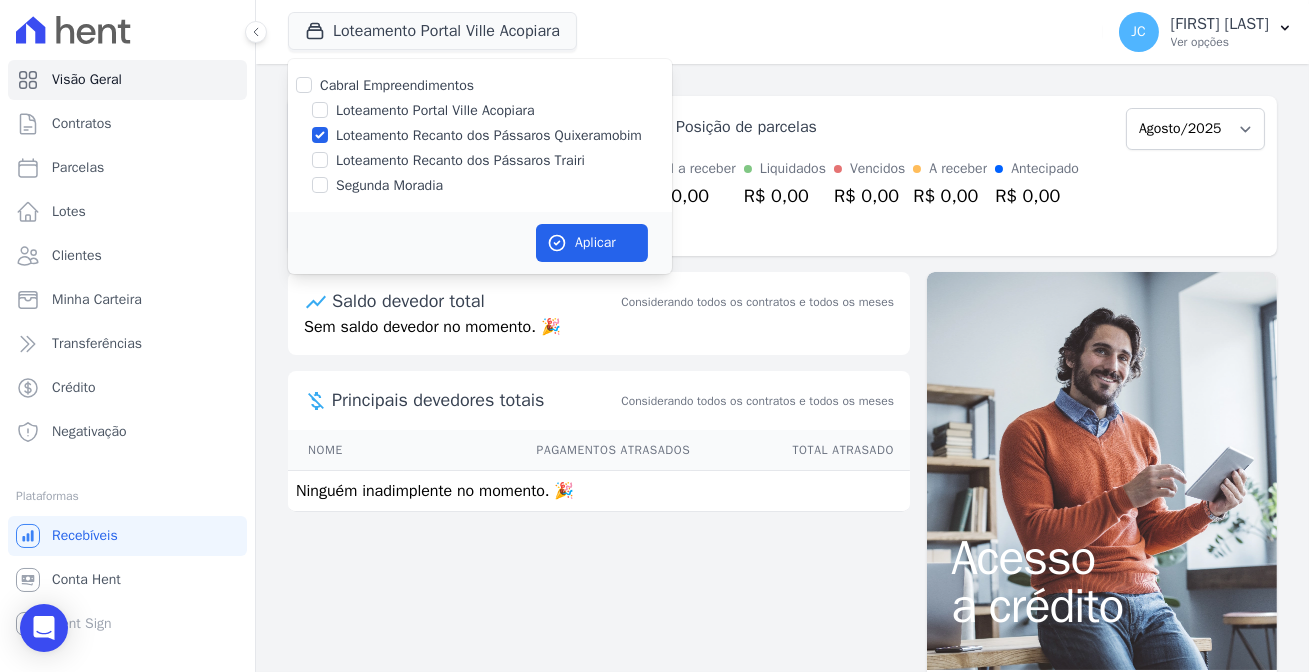 click on "Aplicar" at bounding box center (480, 243) 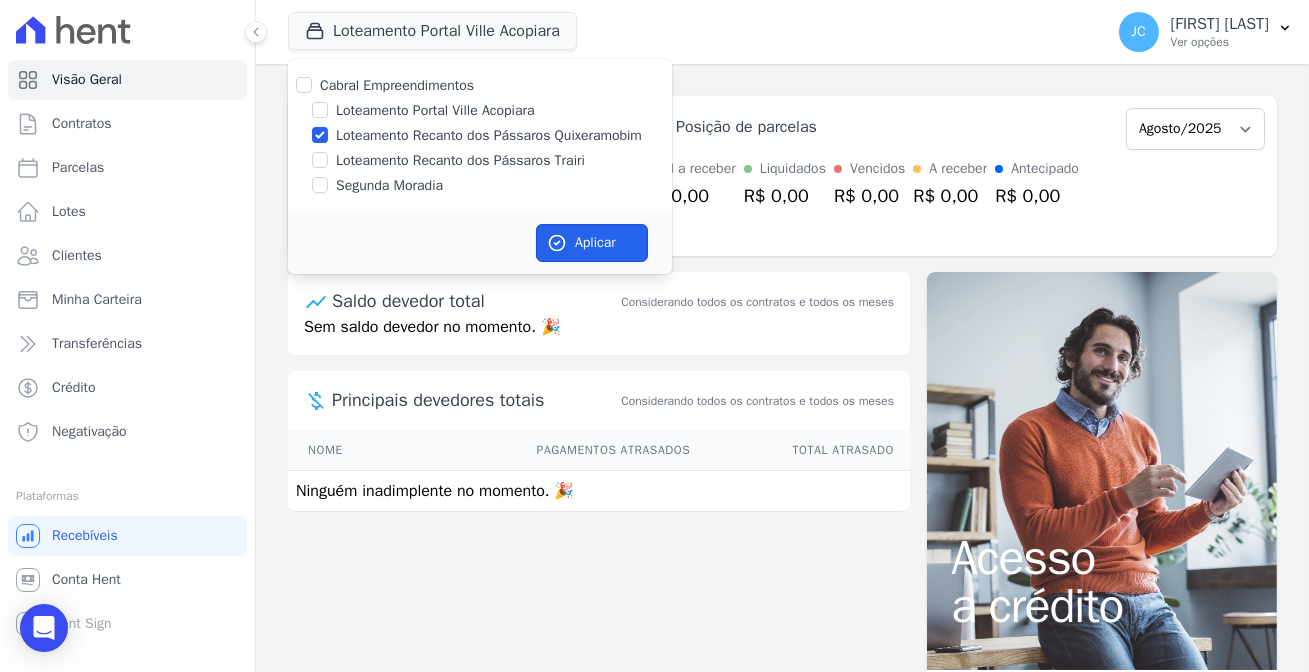 drag, startPoint x: 536, startPoint y: 219, endPoint x: 0, endPoint y: 138, distance: 542.0858 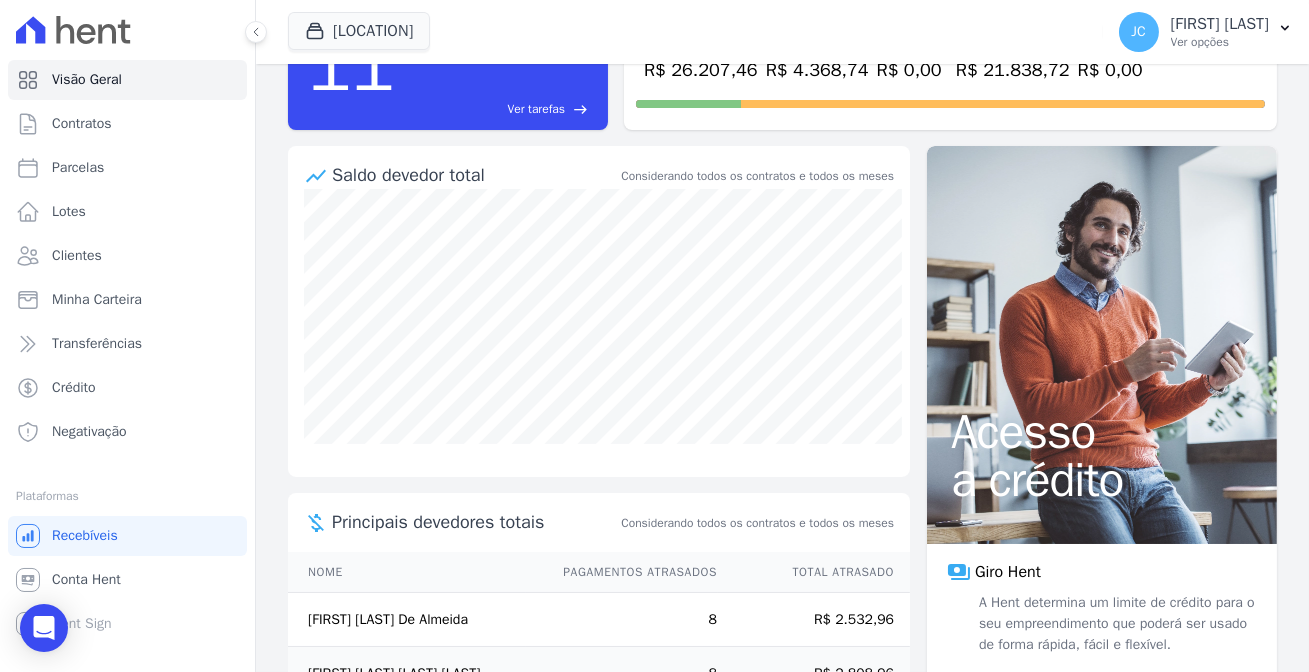 scroll, scrollTop: 0, scrollLeft: 0, axis: both 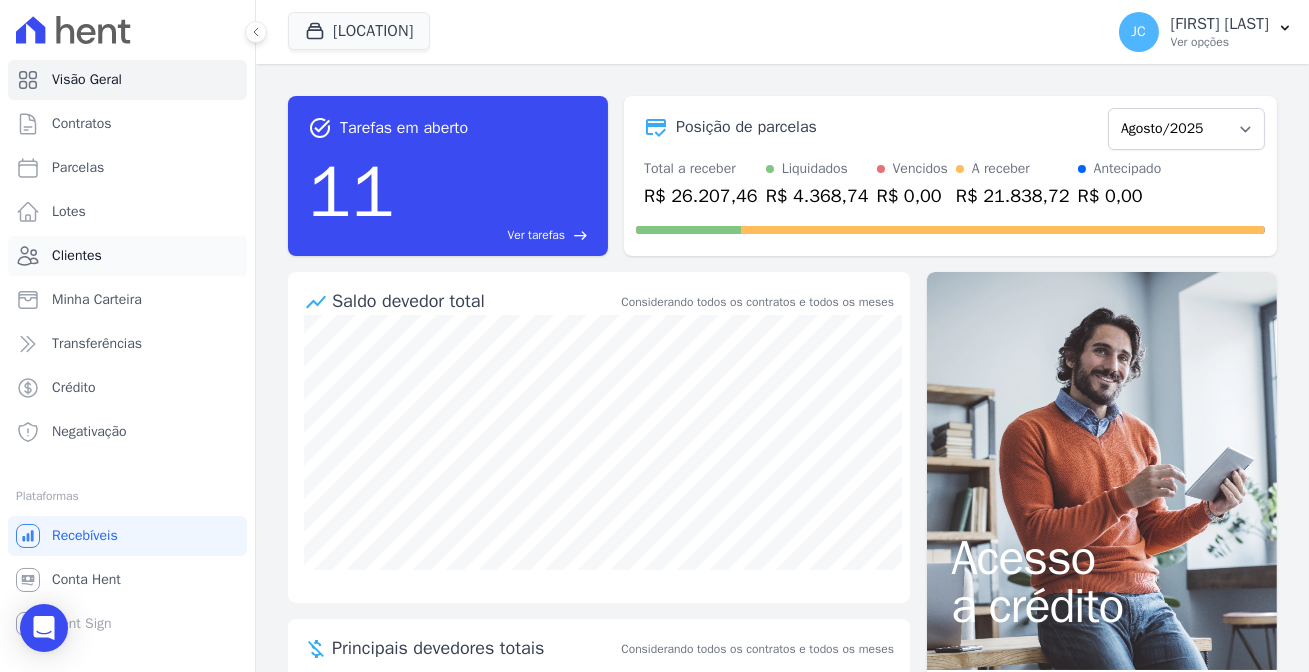 click on "Clientes" at bounding box center [77, 256] 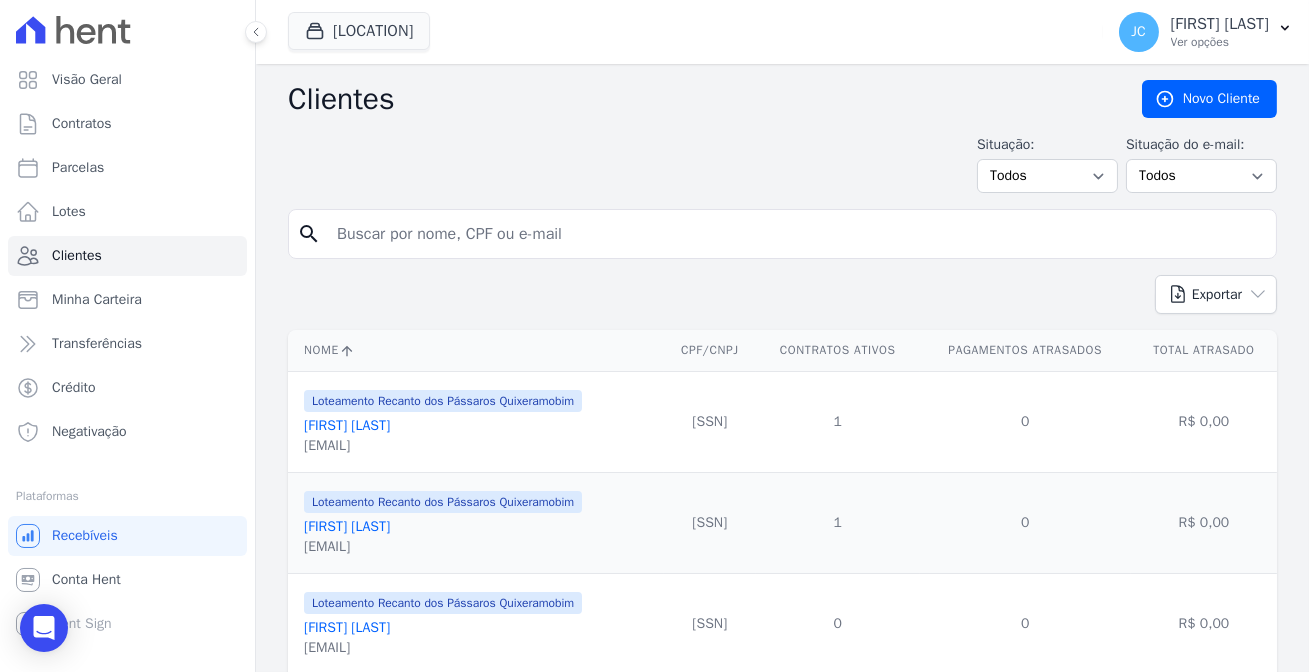 click at bounding box center (796, 234) 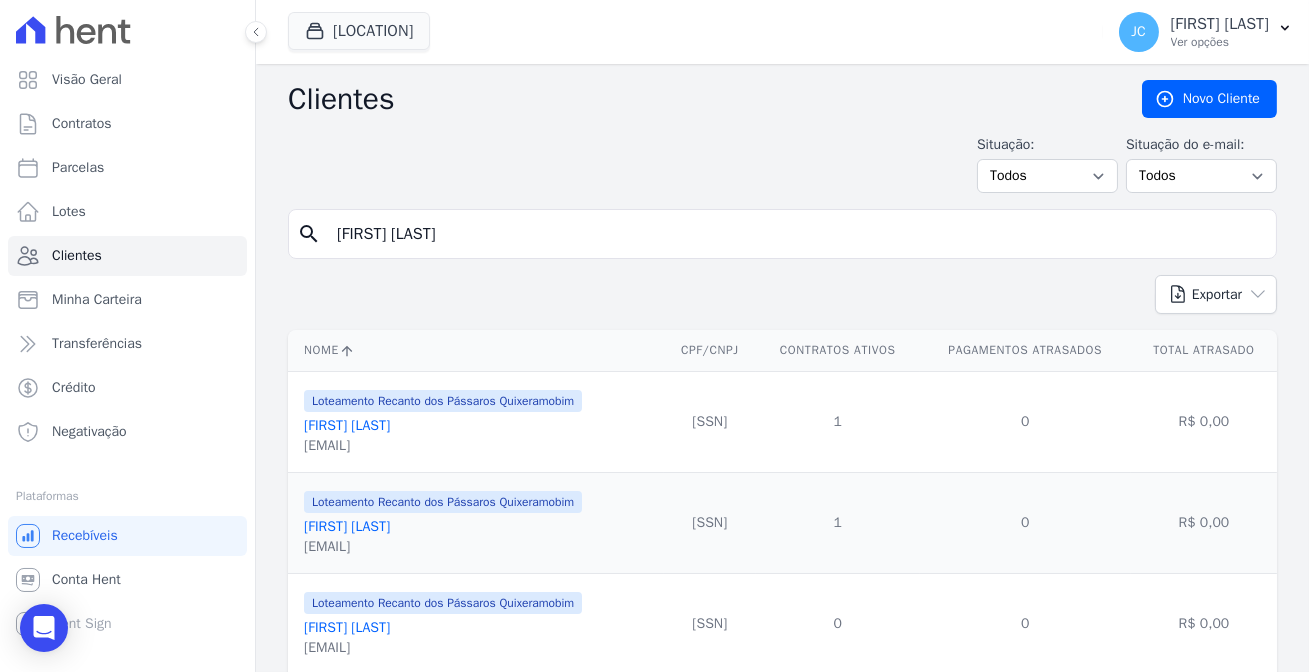 type on "[FIRST] [LAST]" 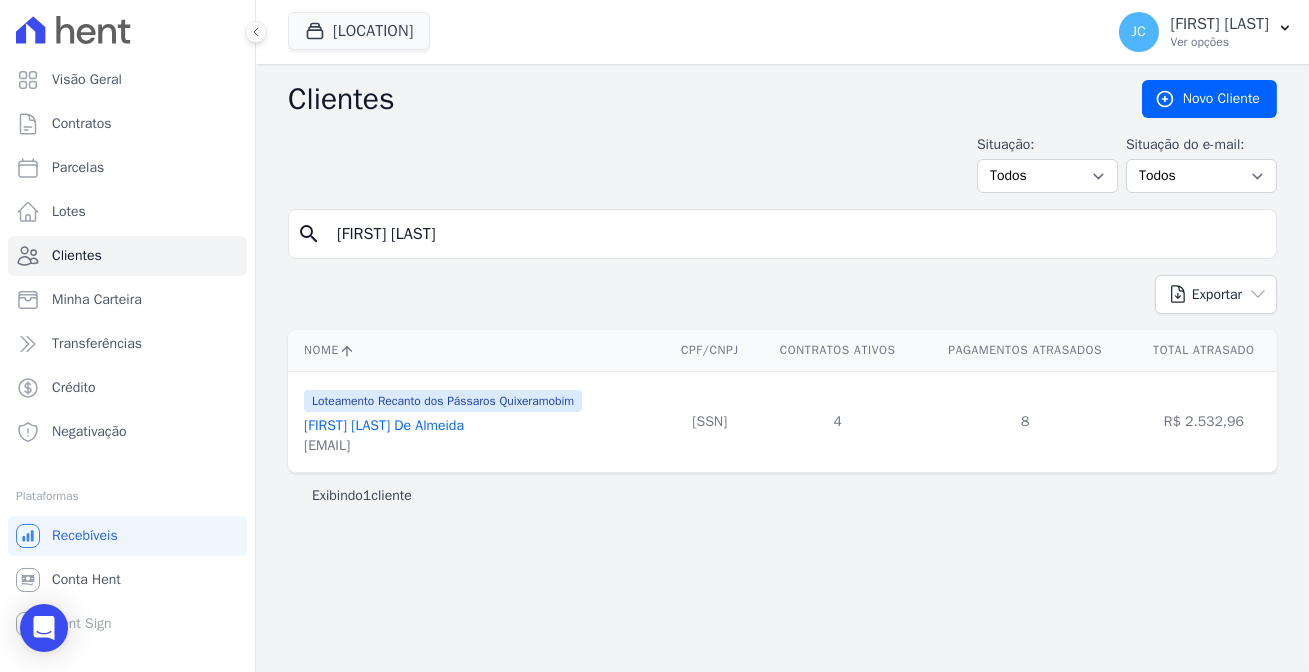drag, startPoint x: 859, startPoint y: 398, endPoint x: 832, endPoint y: 395, distance: 27.166155 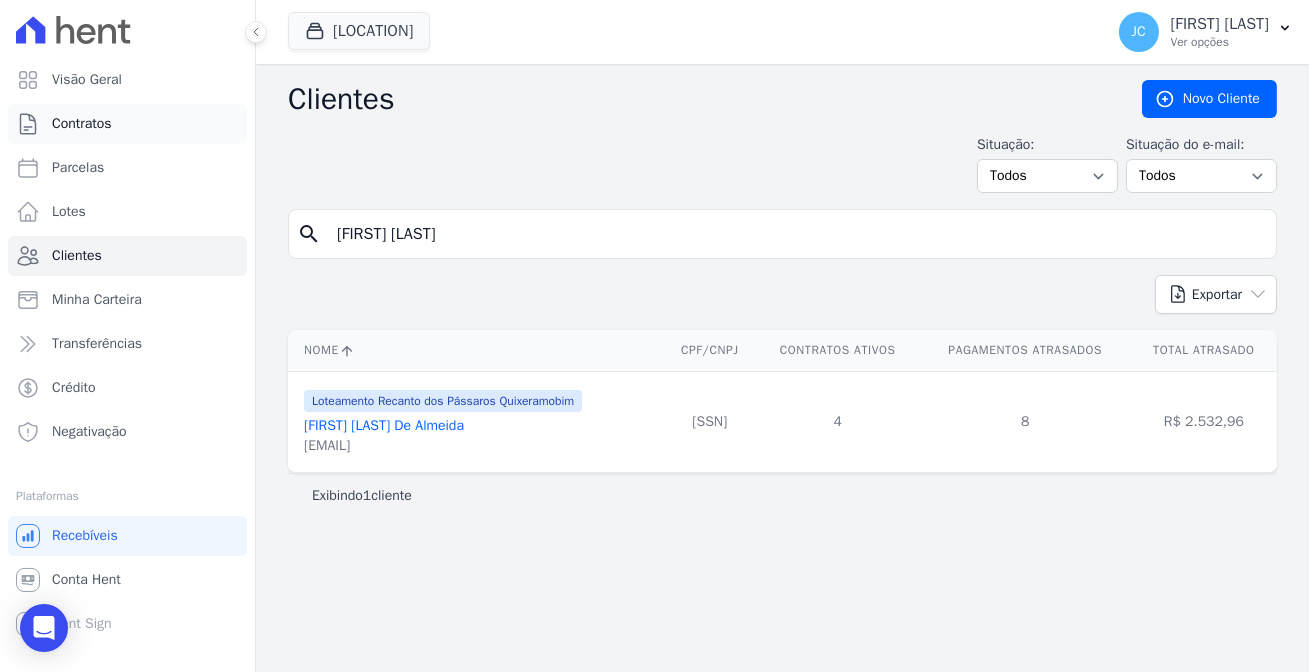 click on "Contratos" at bounding box center [82, 124] 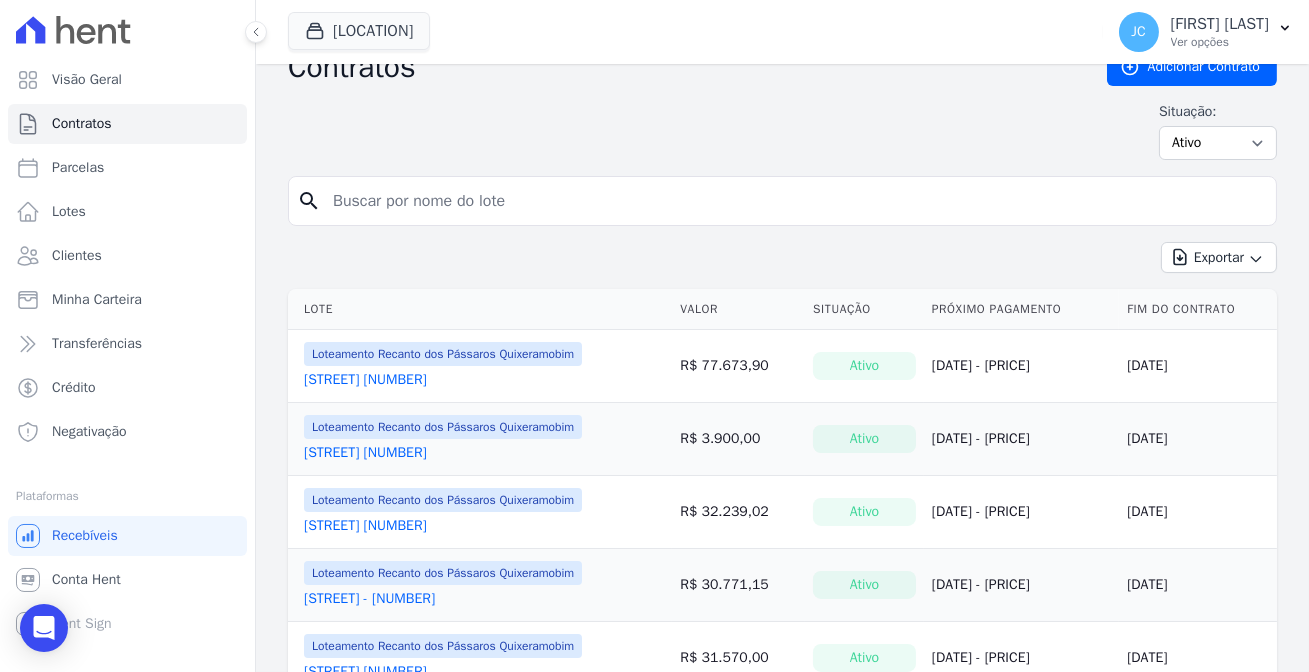 scroll, scrollTop: 0, scrollLeft: 0, axis: both 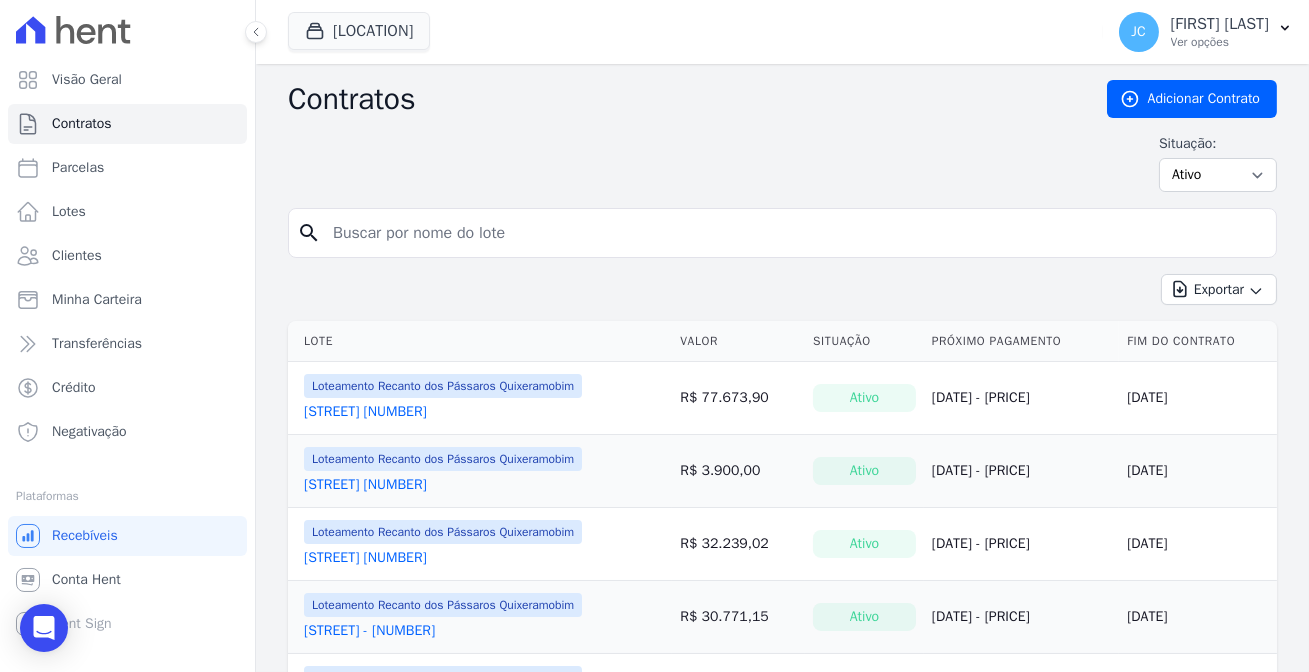 click at bounding box center (794, 233) 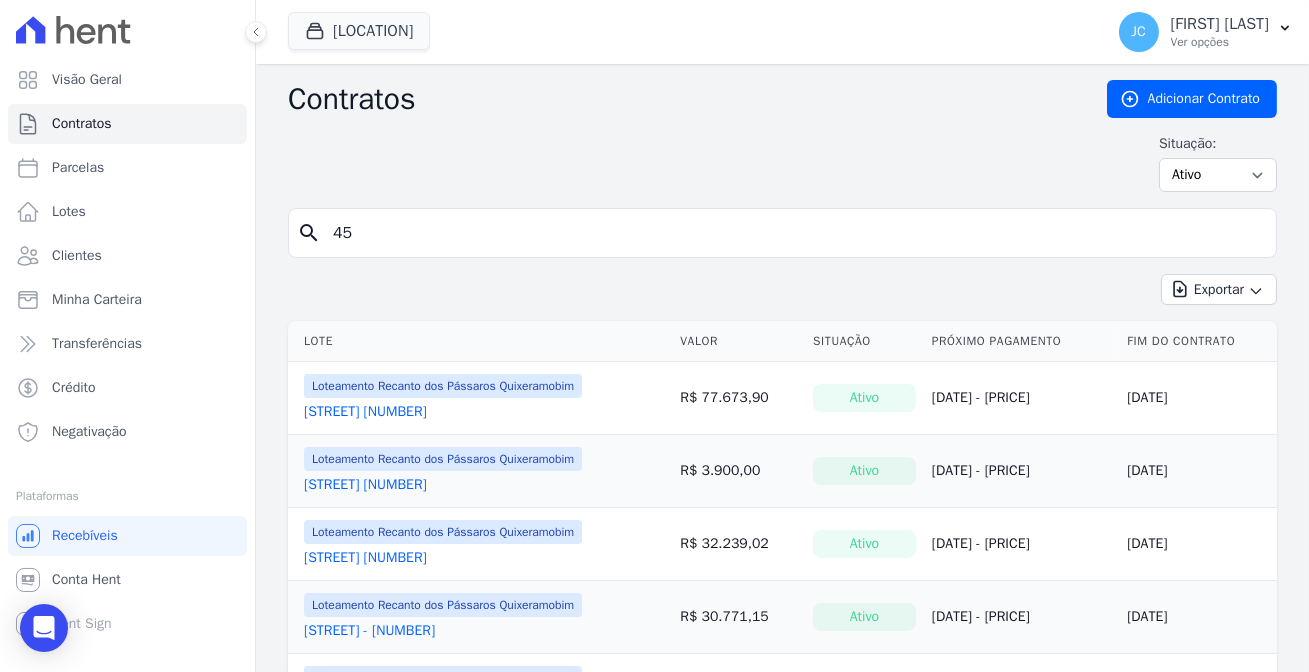 type on "45" 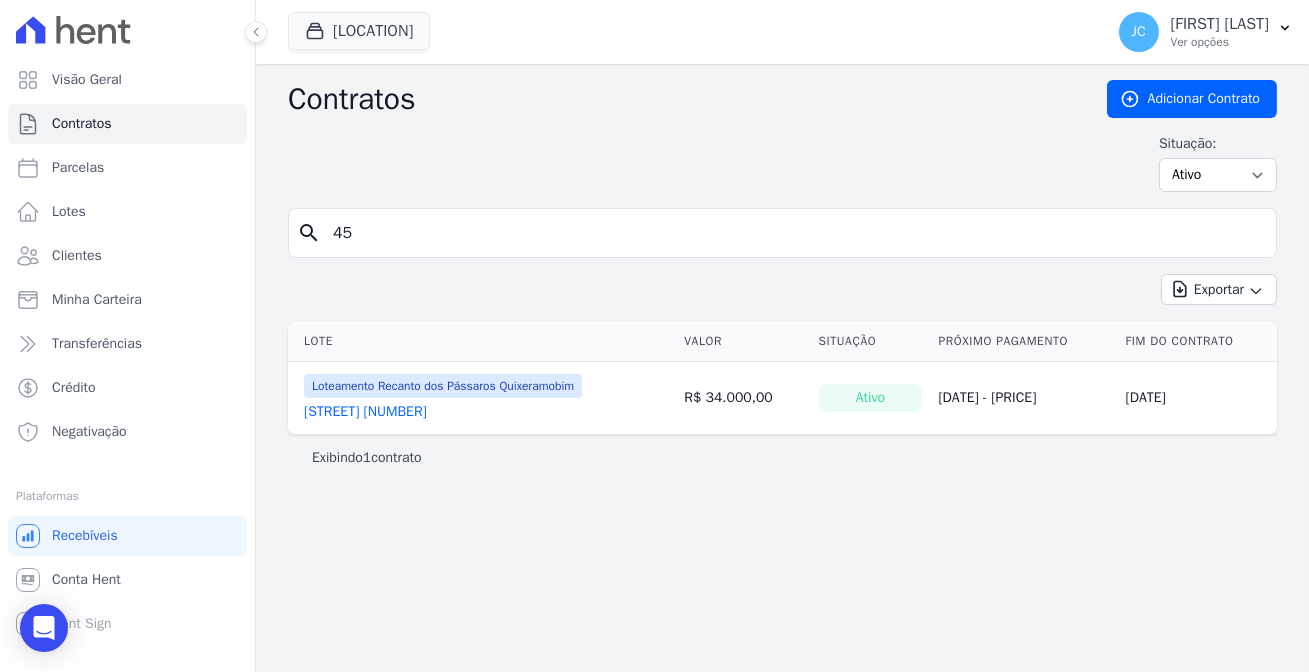 click on "[STREET] [NUMBER]" at bounding box center [365, 412] 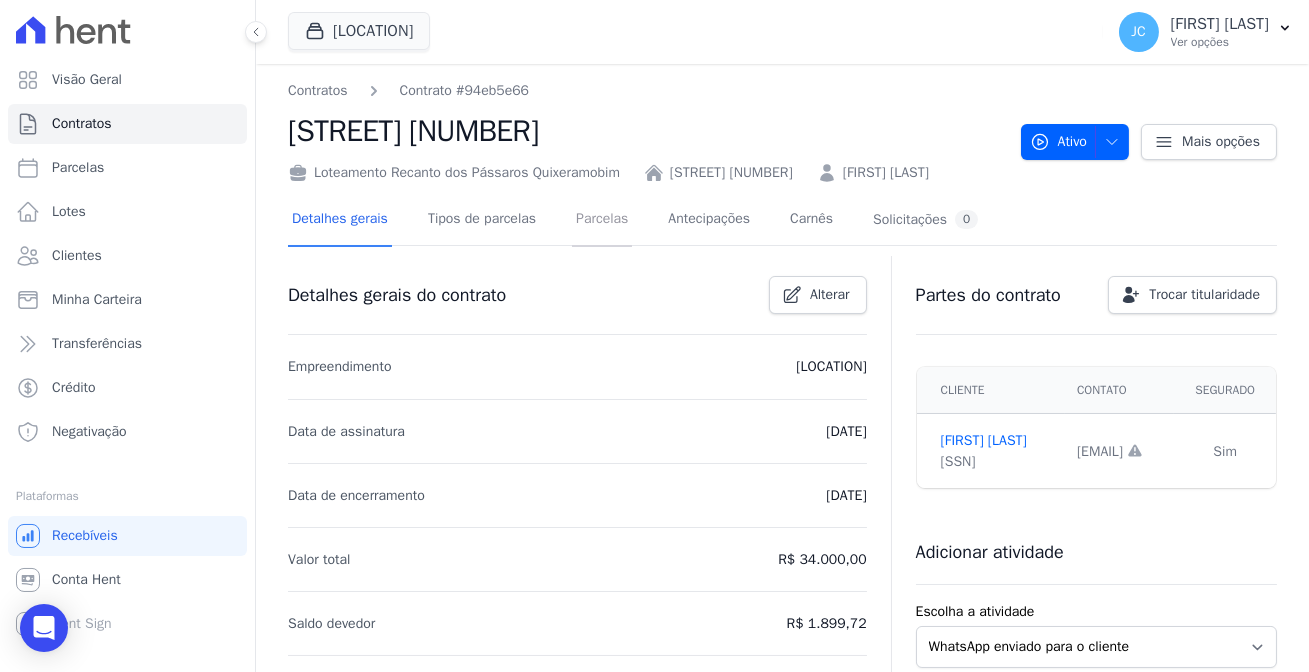 click on "Parcelas" at bounding box center (602, 220) 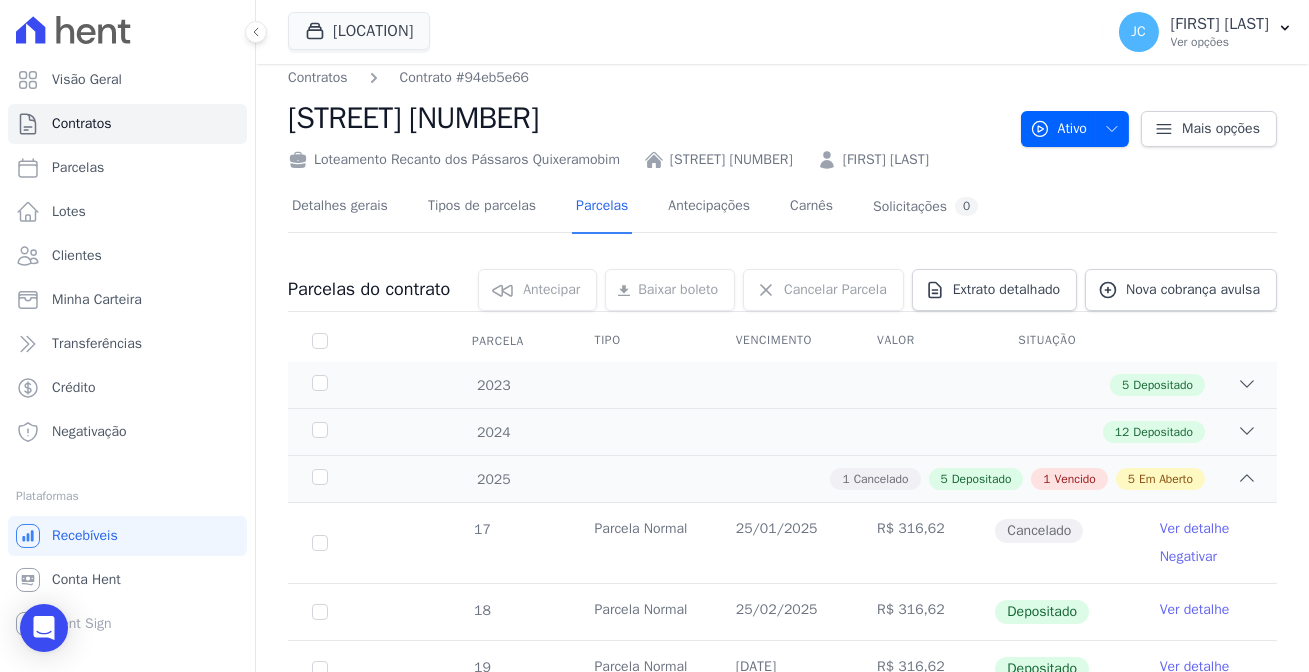 scroll, scrollTop: 0, scrollLeft: 0, axis: both 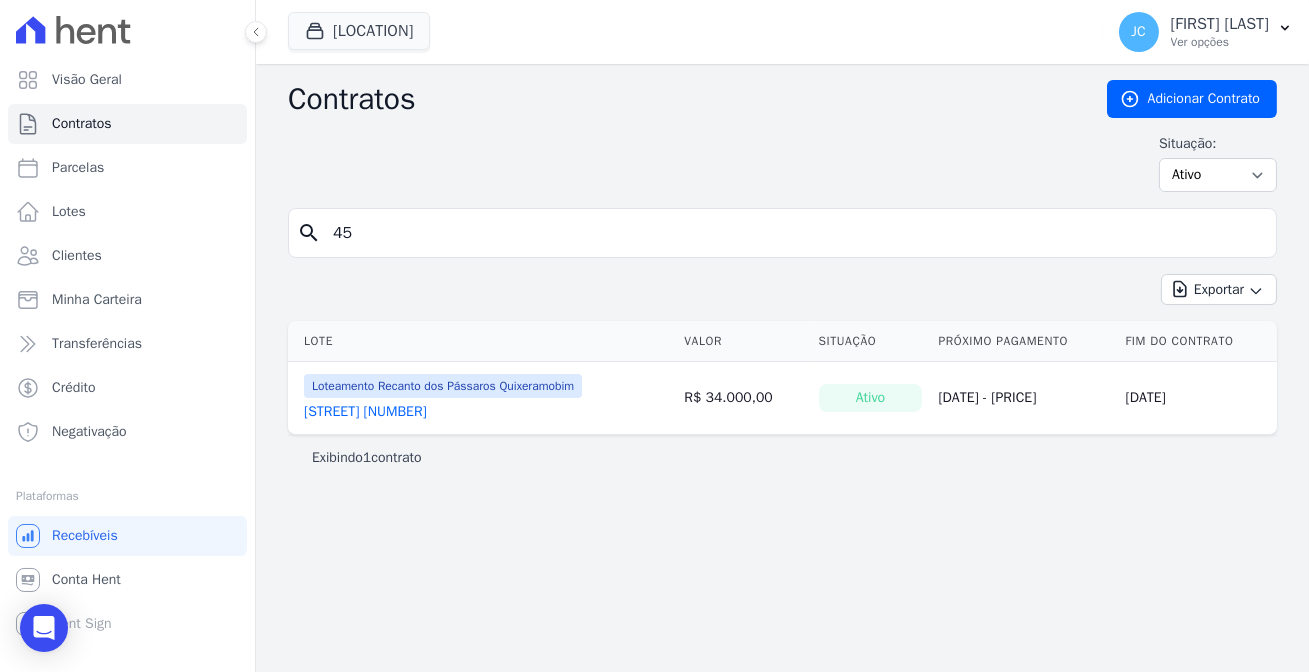 click on "45" at bounding box center (794, 233) 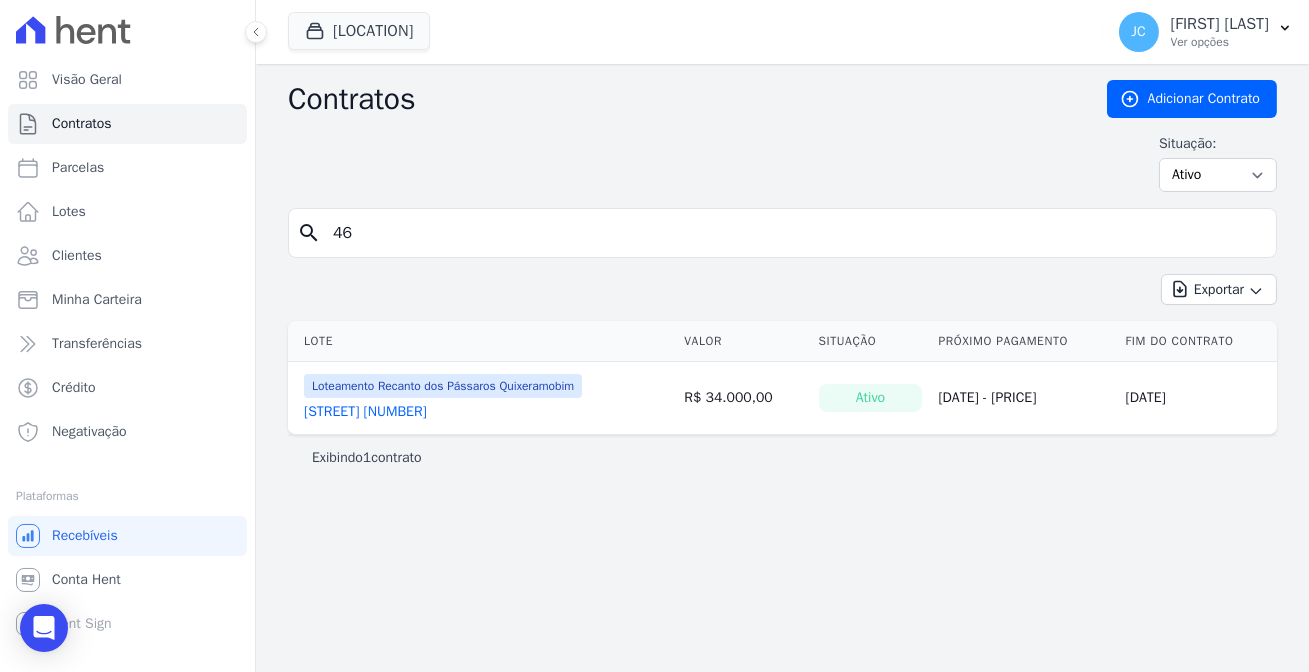 type on "46" 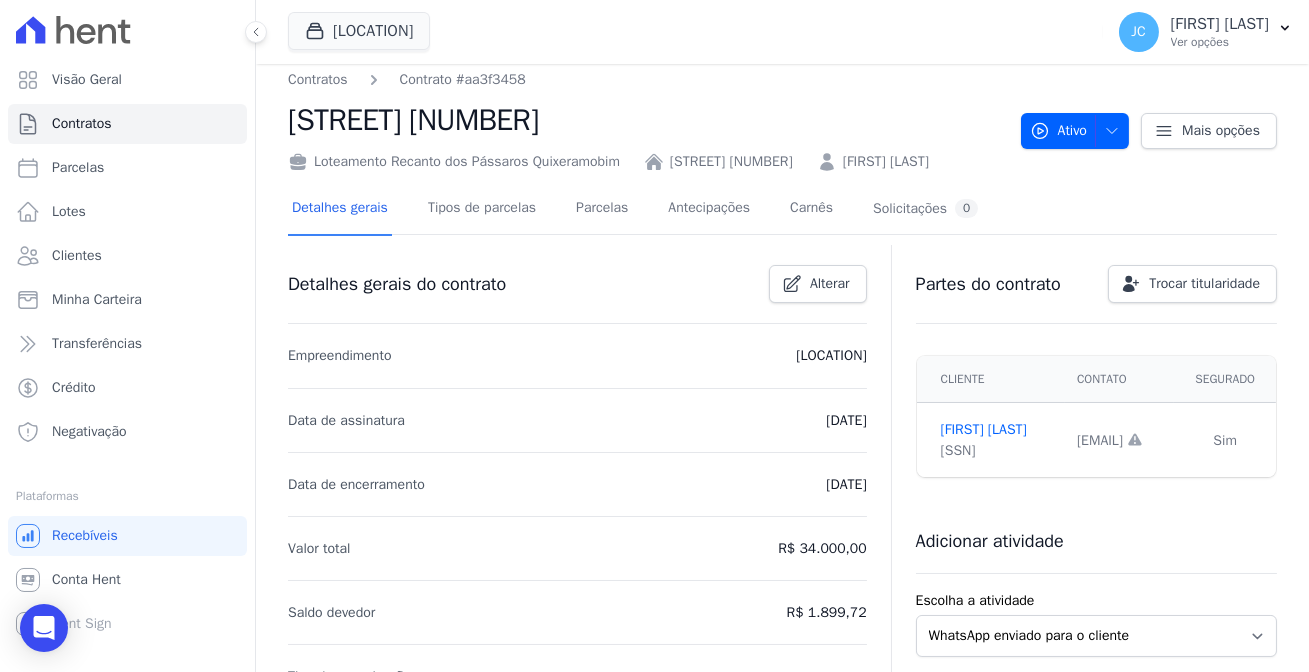 scroll, scrollTop: 0, scrollLeft: 0, axis: both 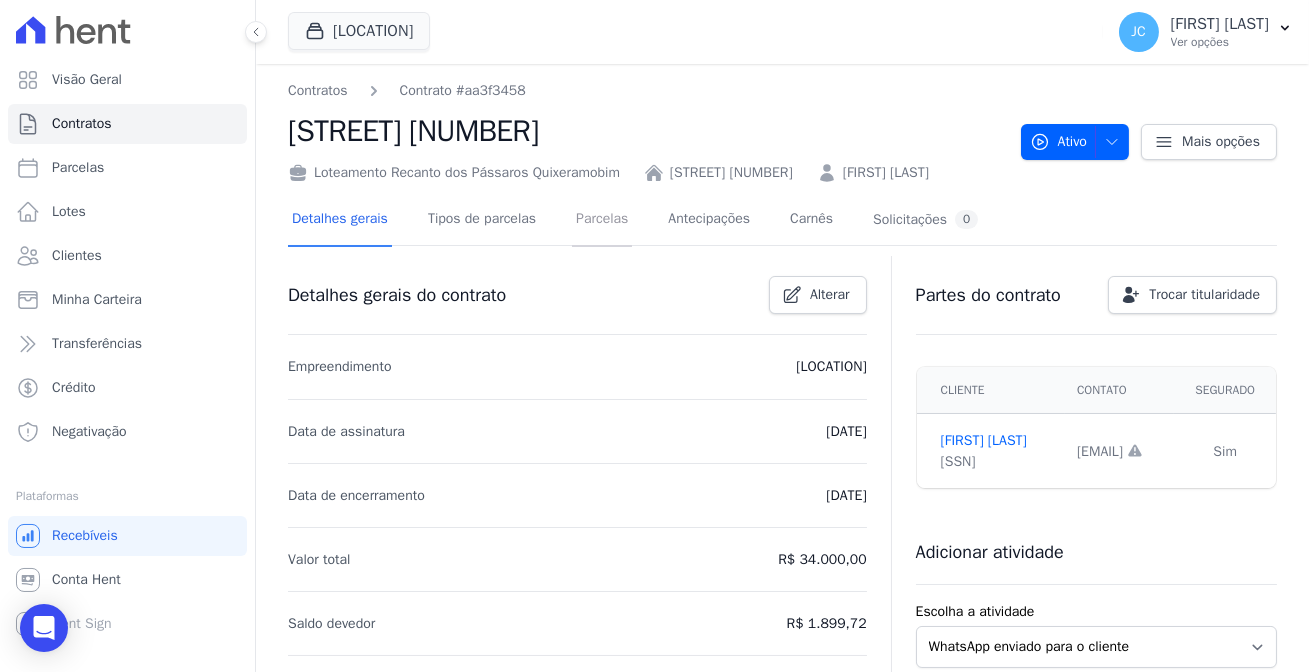 click on "Parcelas" at bounding box center (602, 220) 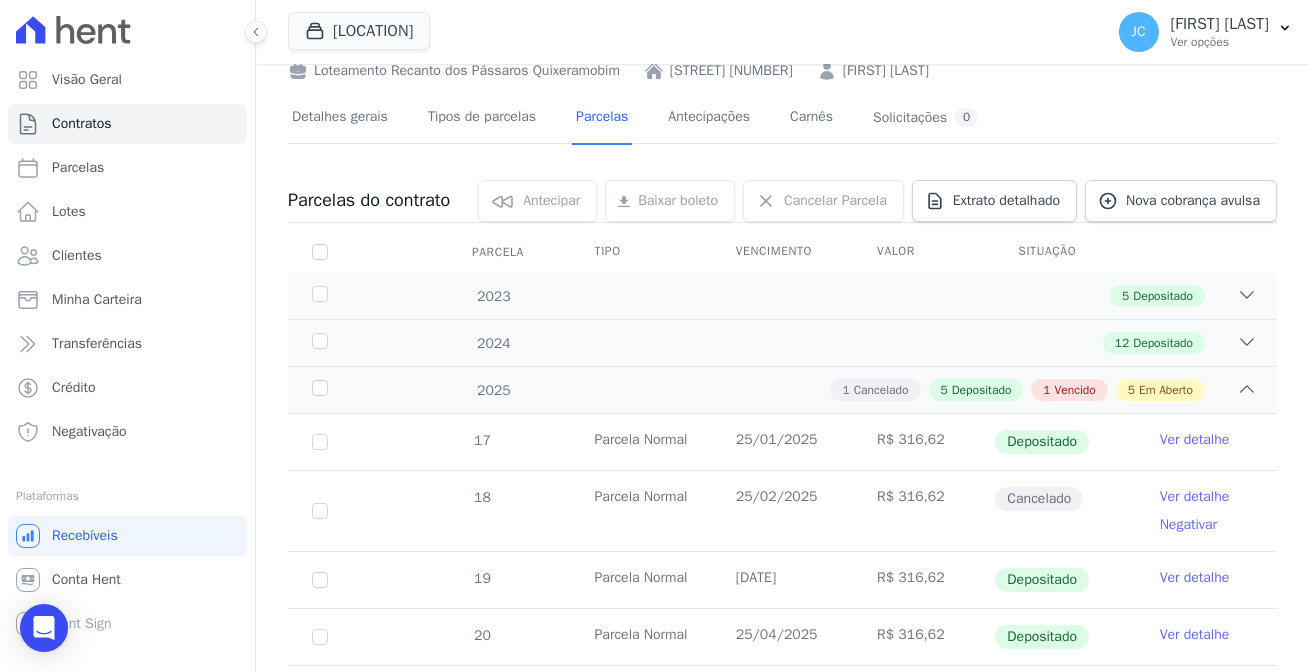 scroll, scrollTop: 0, scrollLeft: 0, axis: both 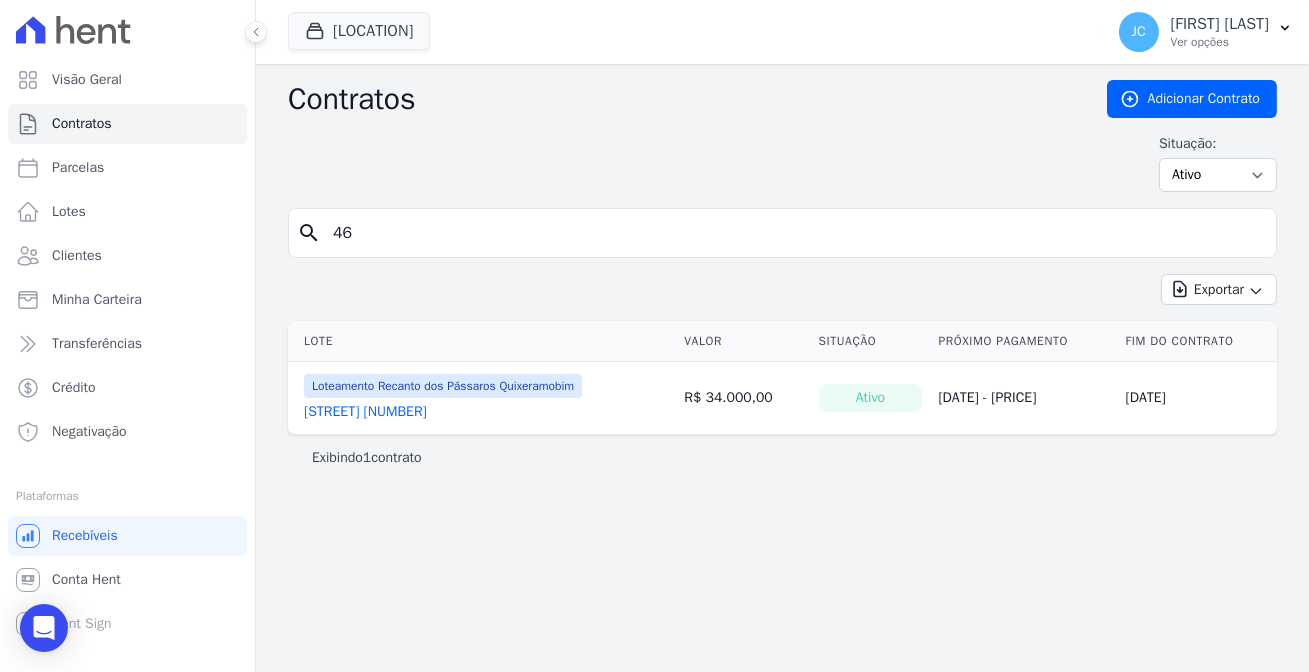 click on "46" at bounding box center [794, 233] 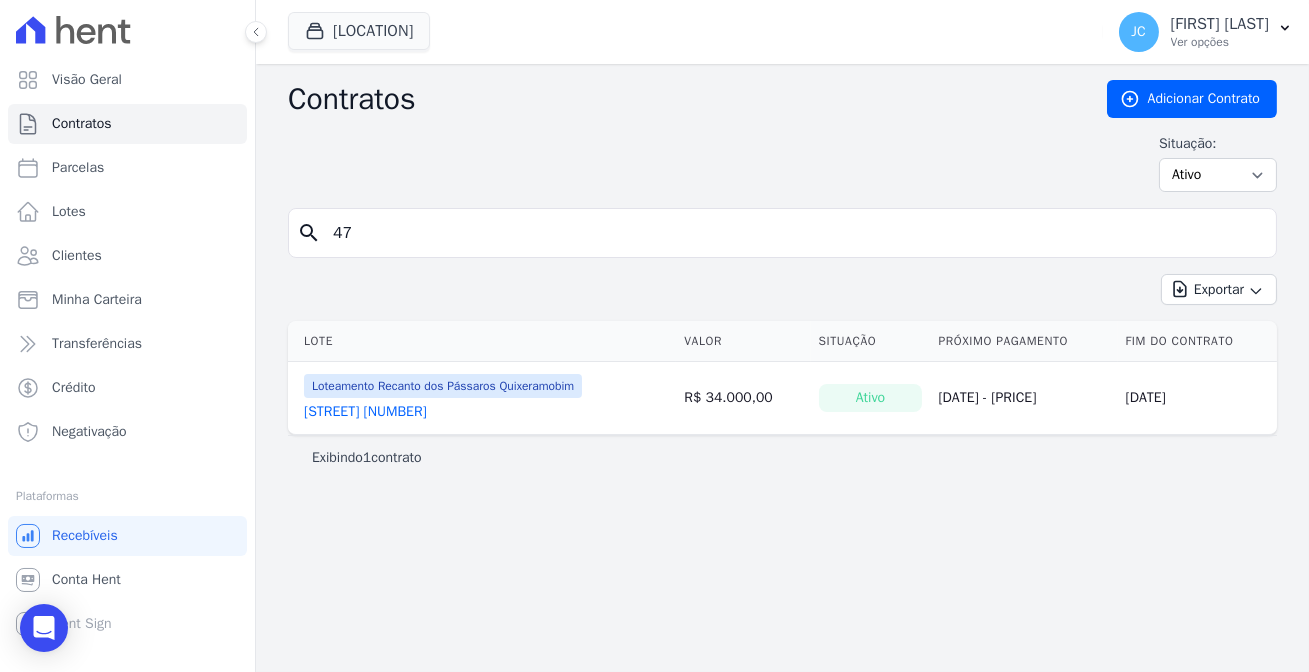 type on "47" 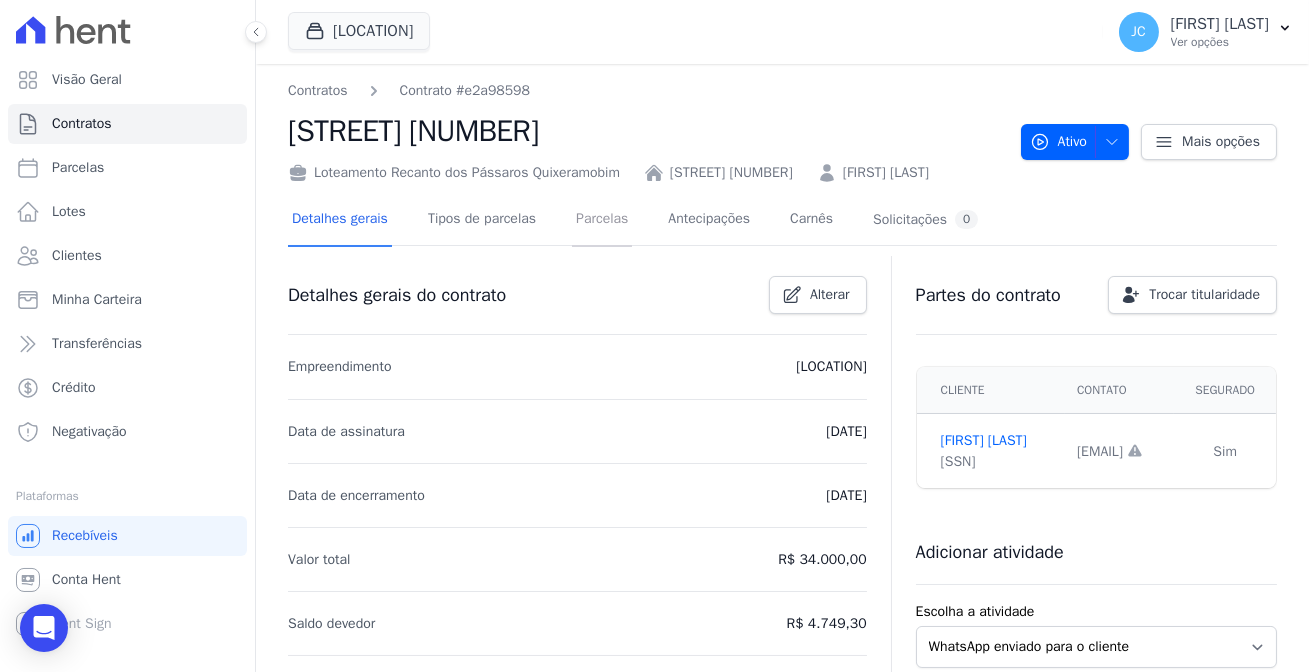 click on "Parcelas" at bounding box center [602, 220] 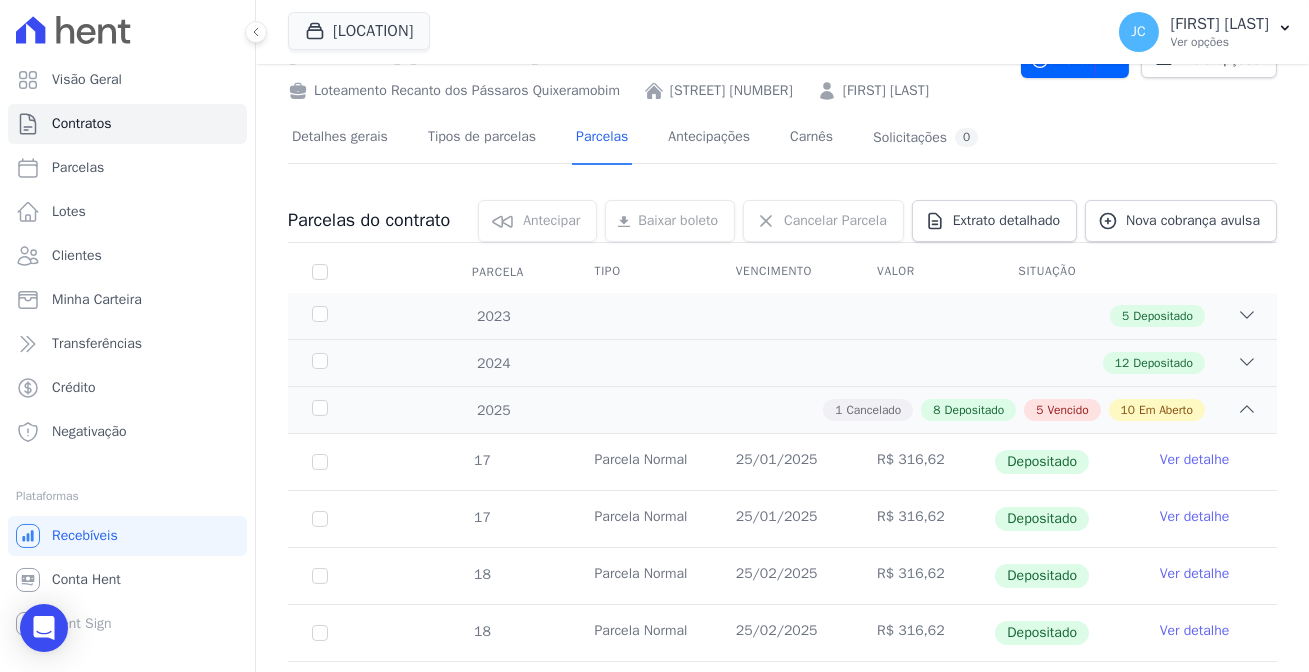 scroll, scrollTop: 0, scrollLeft: 0, axis: both 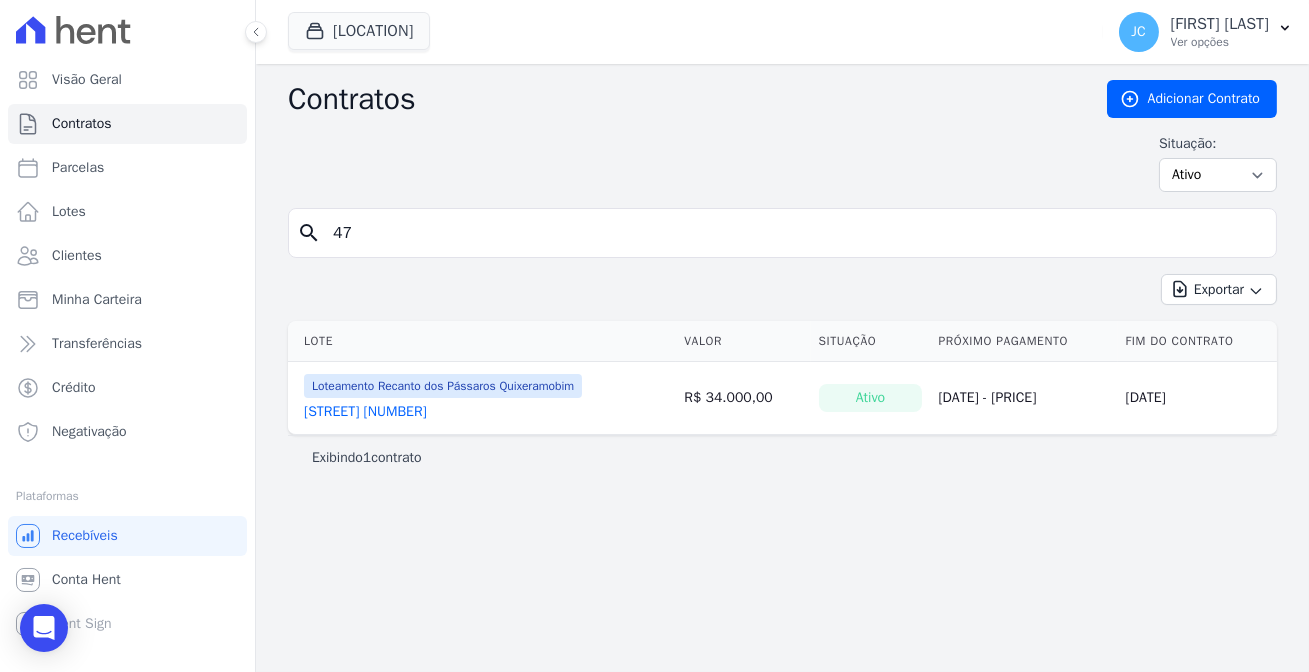 click on "47" at bounding box center (794, 233) 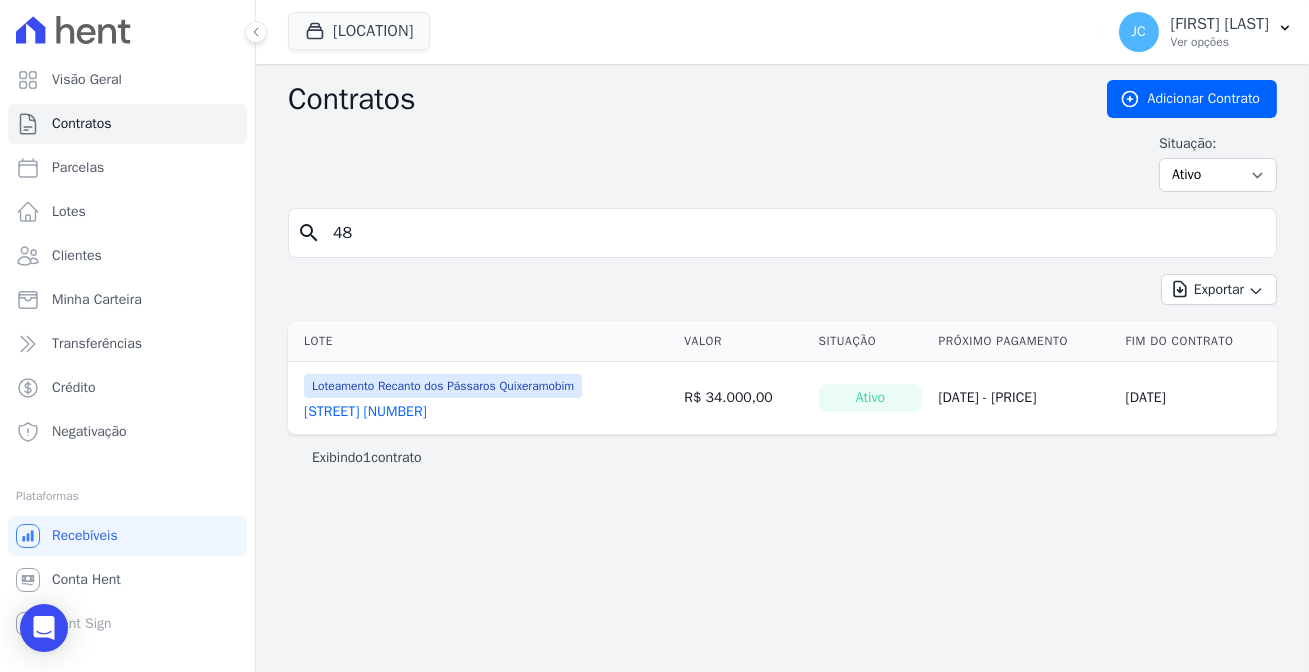 type on "48" 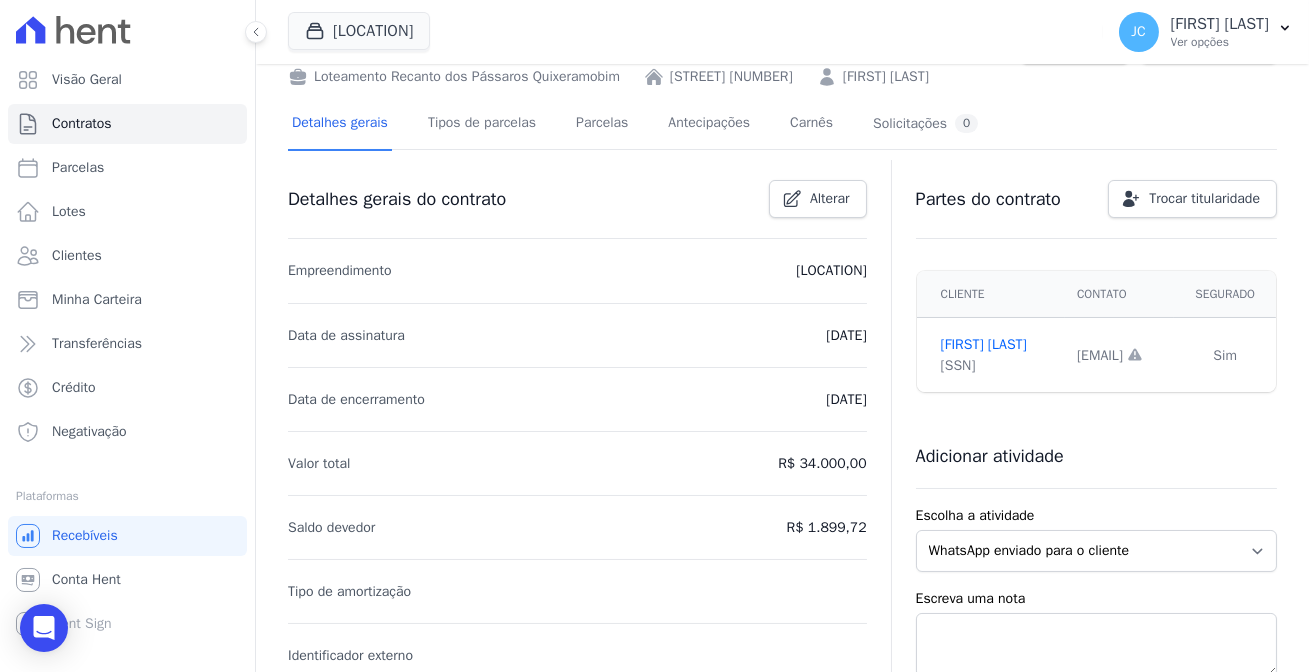 scroll, scrollTop: 90, scrollLeft: 0, axis: vertical 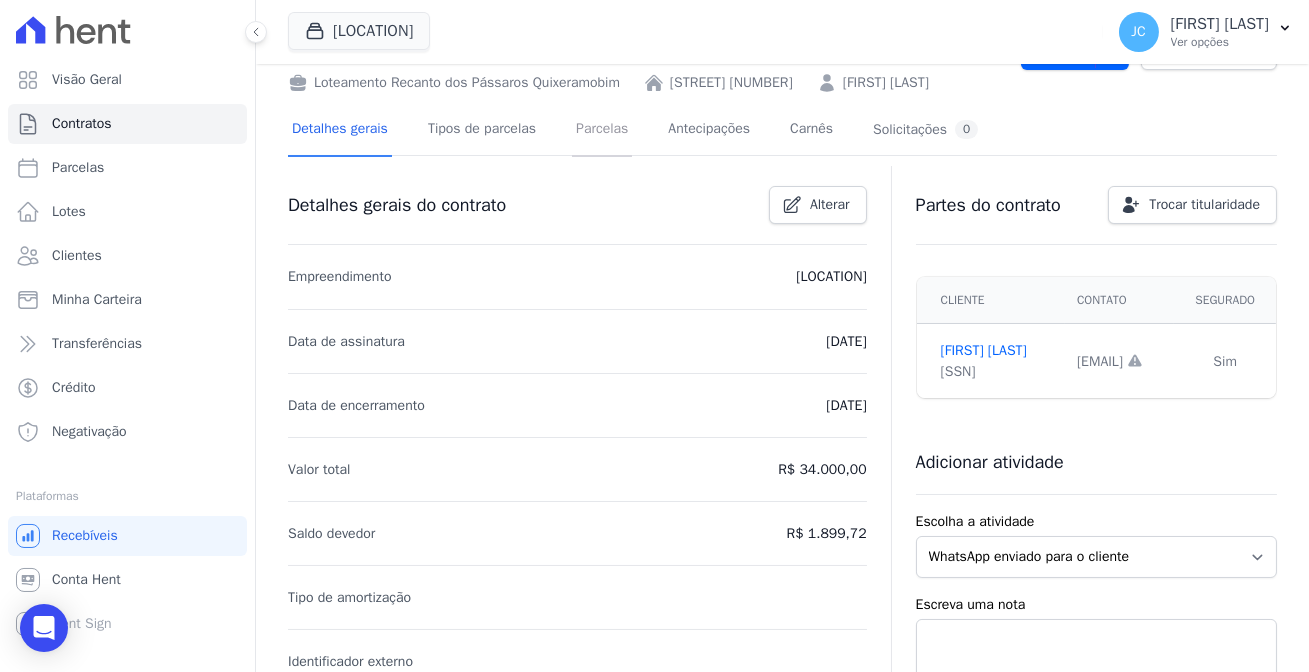 click on "Parcelas" at bounding box center [602, 130] 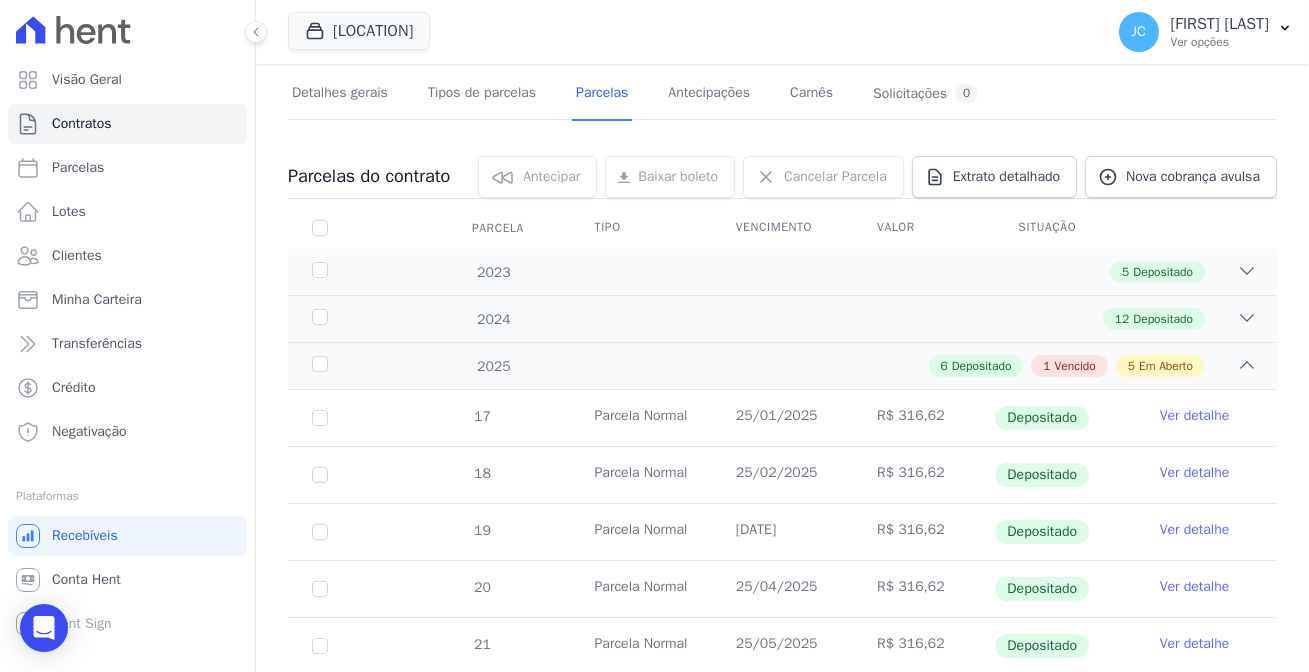 scroll, scrollTop: 0, scrollLeft: 0, axis: both 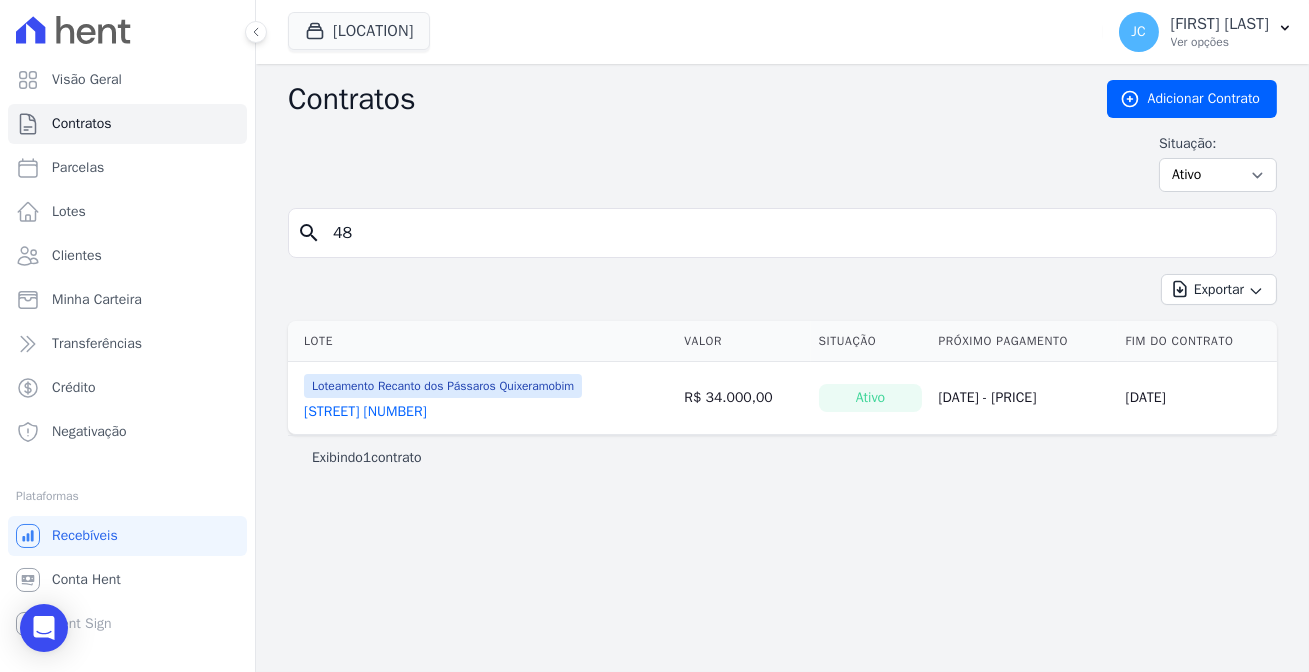 click on "48" at bounding box center [794, 233] 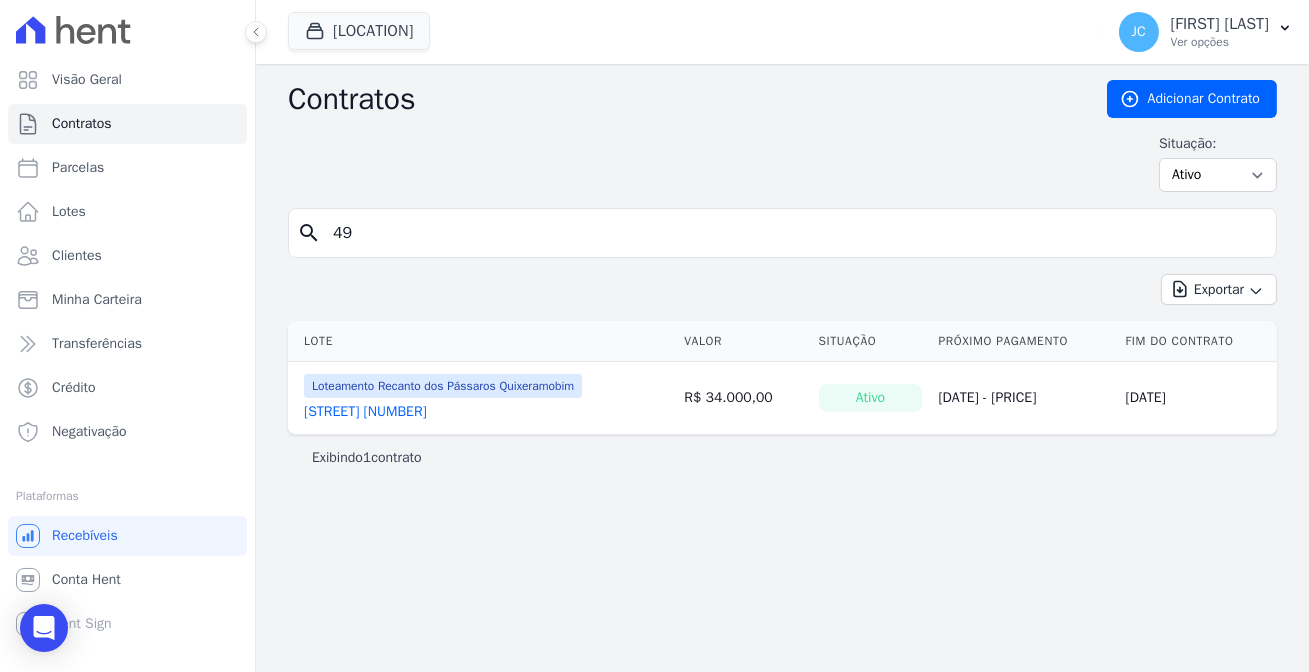 type on "49" 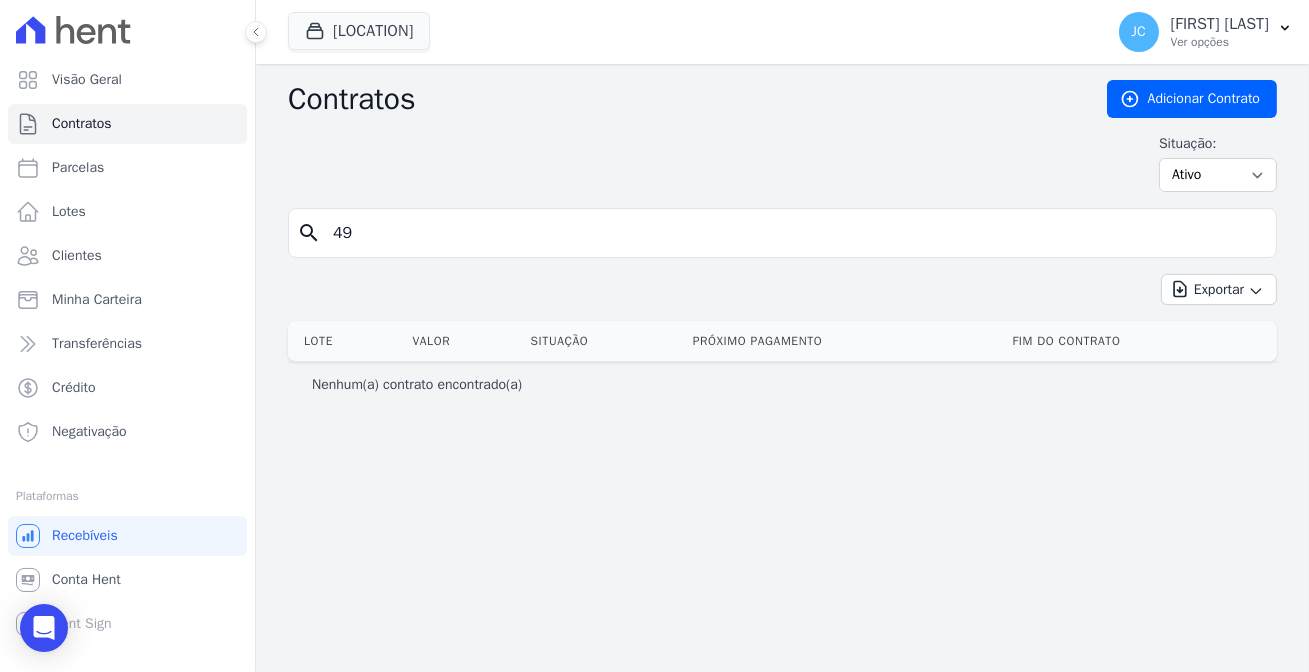 click on "49" at bounding box center [794, 233] 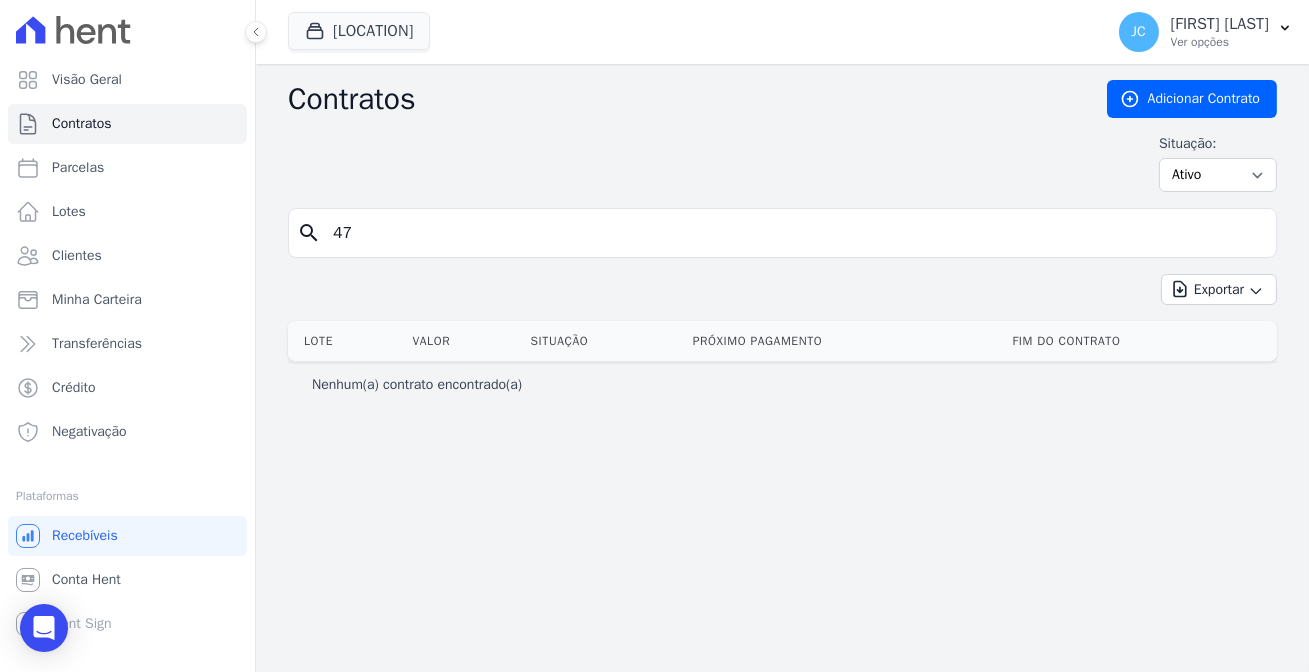 type on "47" 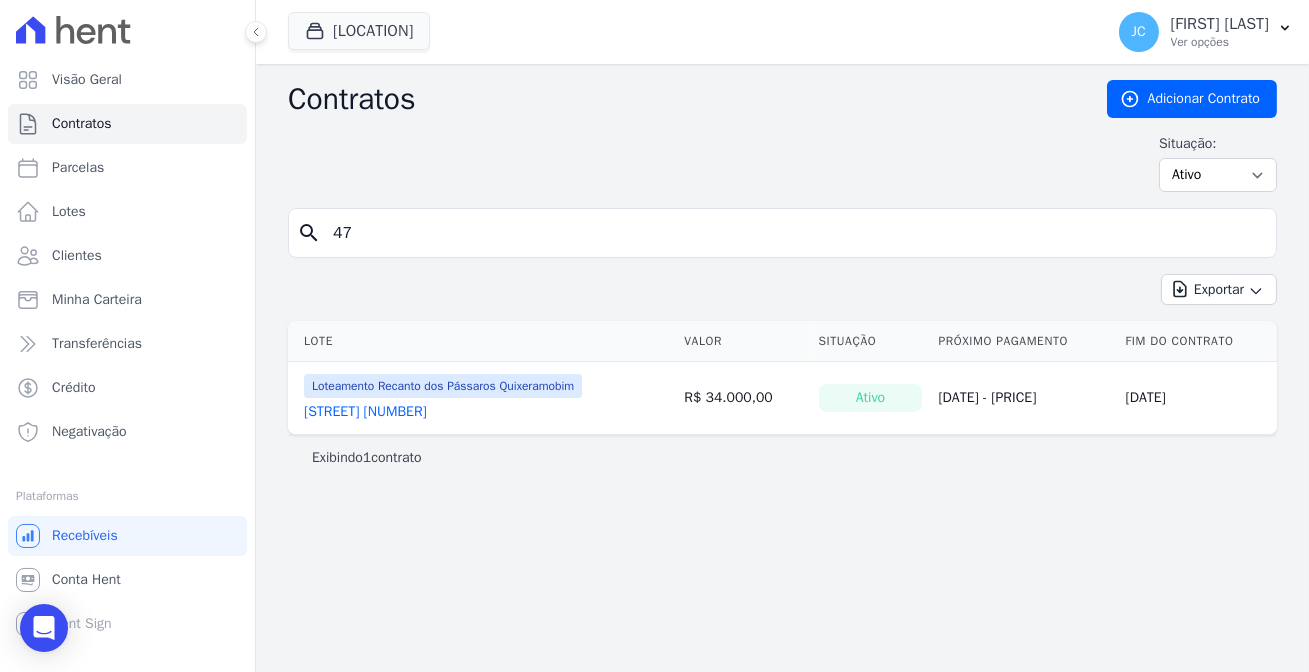 click on "[STREET] [NUMBER]" at bounding box center (365, 412) 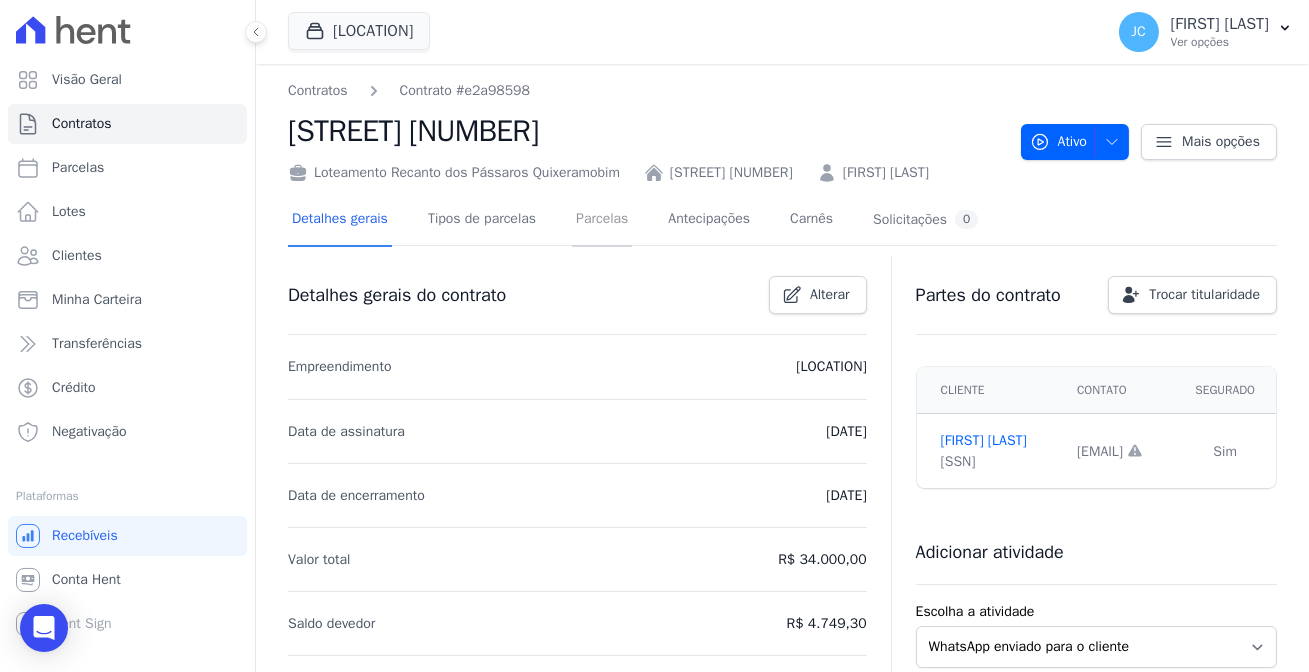 click on "Parcelas" at bounding box center [602, 220] 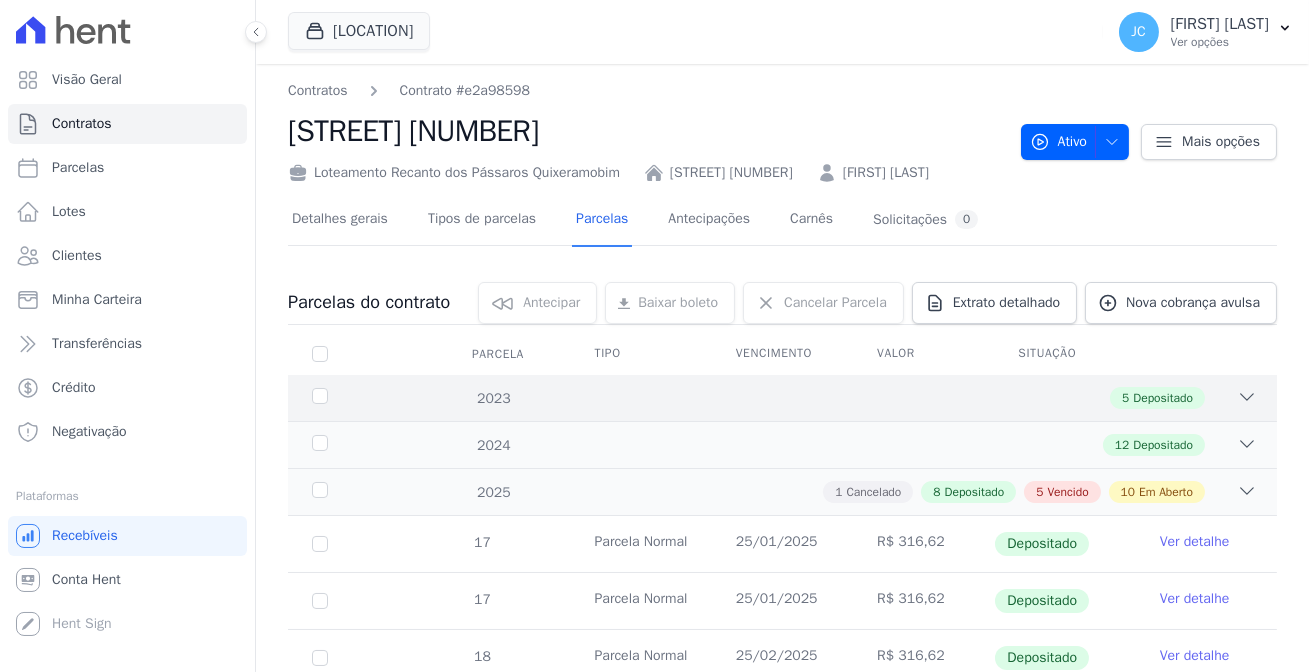 scroll, scrollTop: 106, scrollLeft: 0, axis: vertical 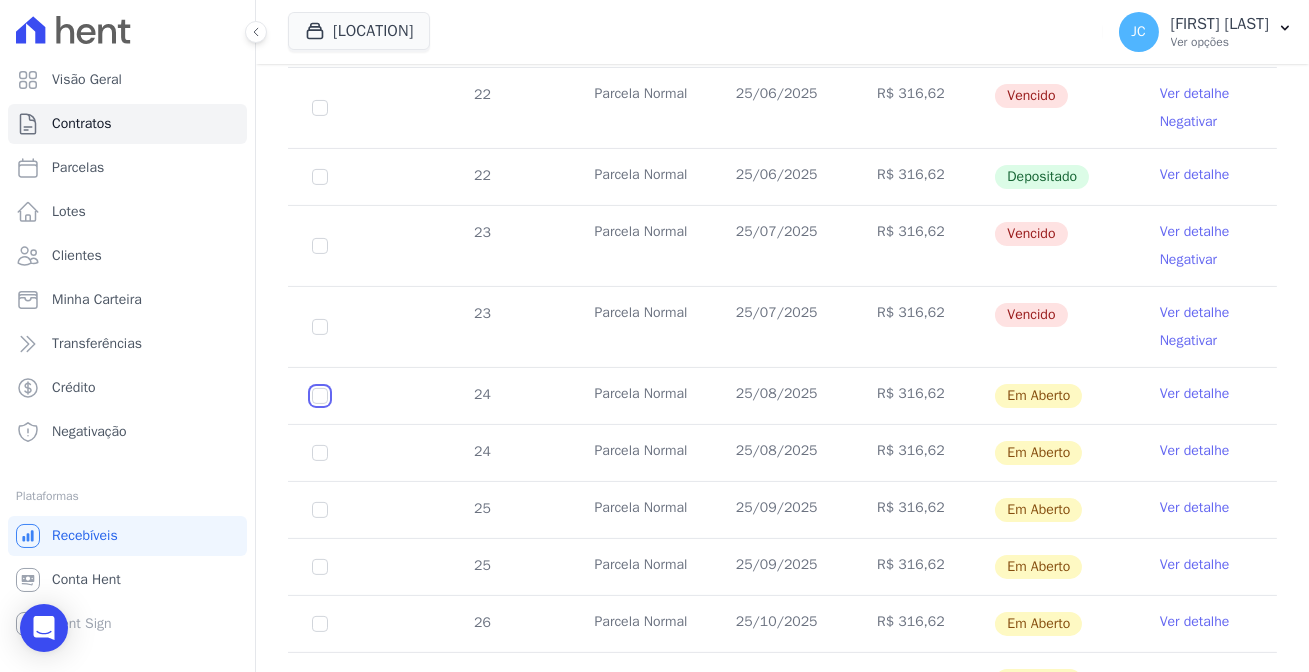 click at bounding box center (320, 396) 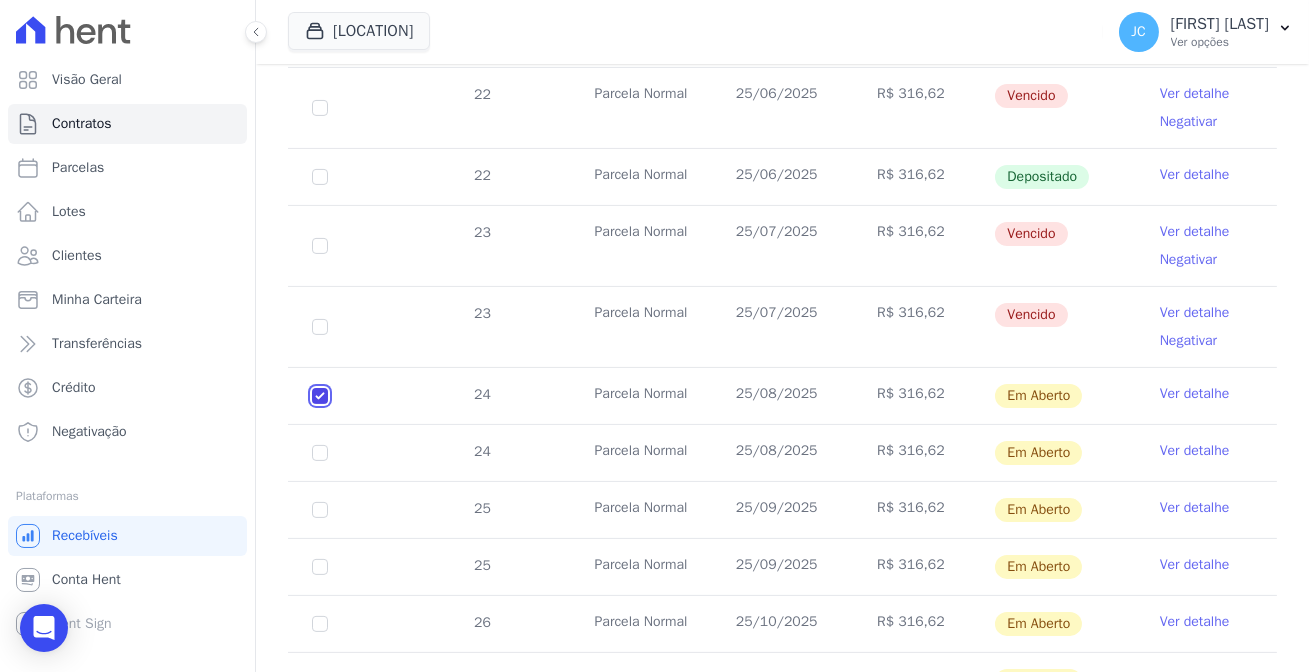 checkbox on "true" 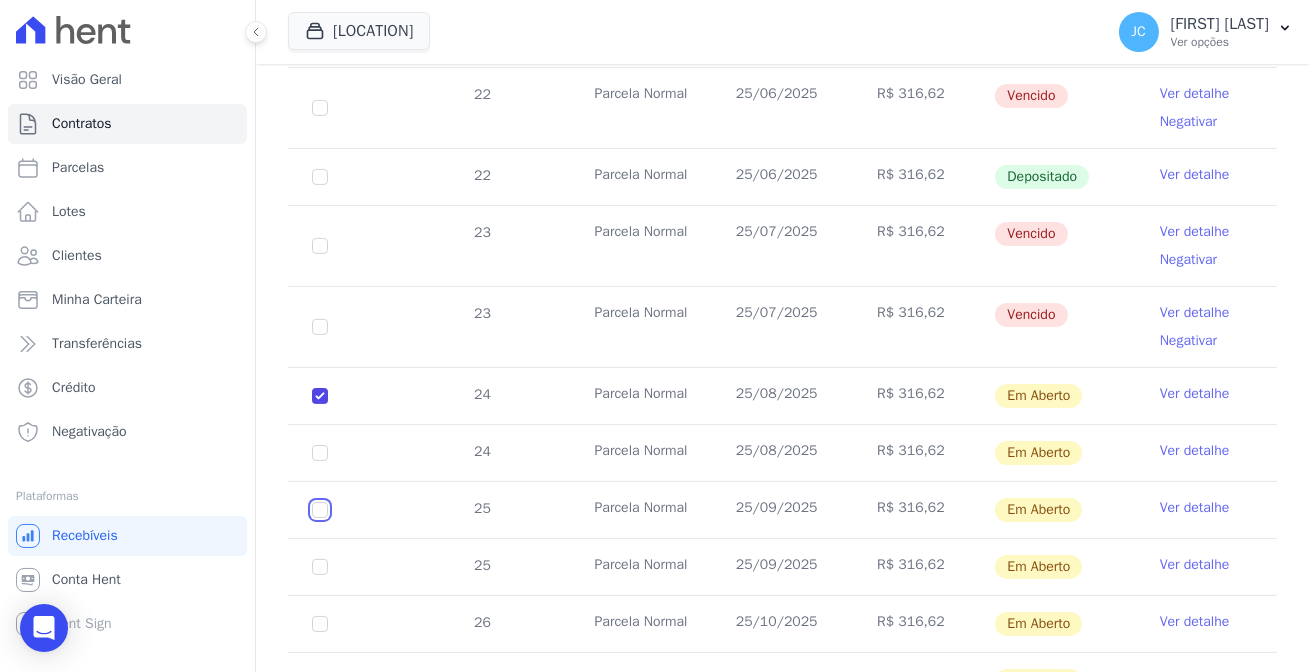 click at bounding box center [320, 396] 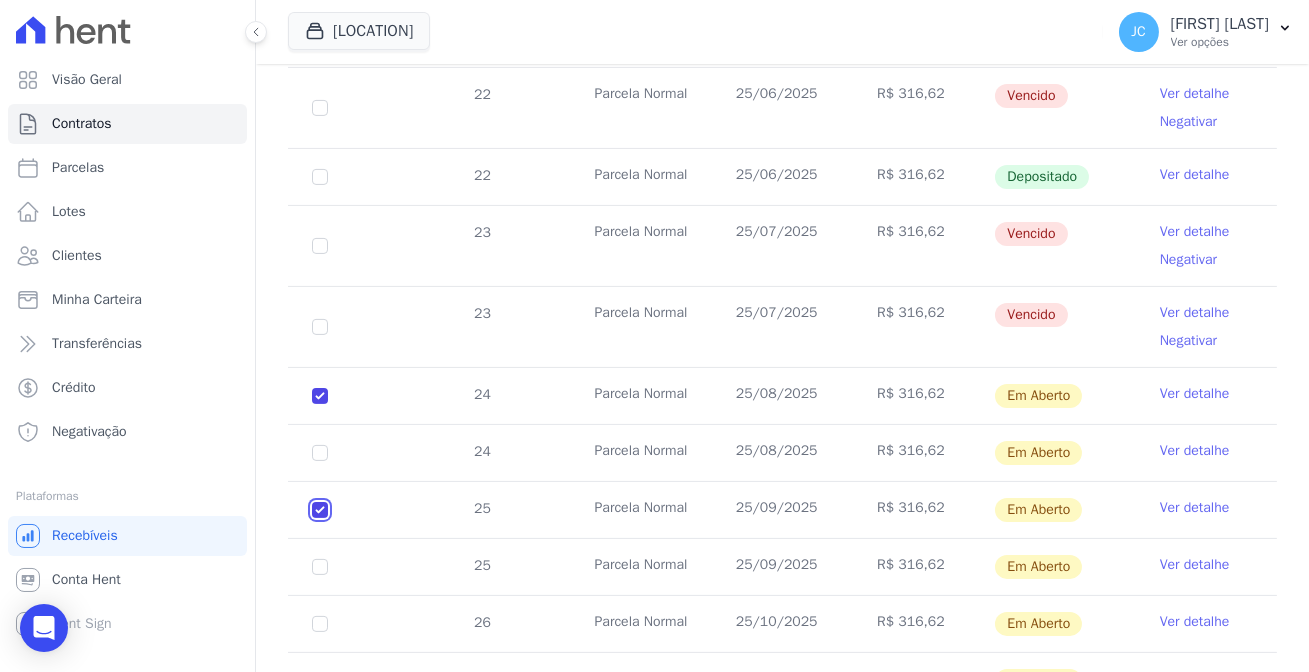 checkbox on "true" 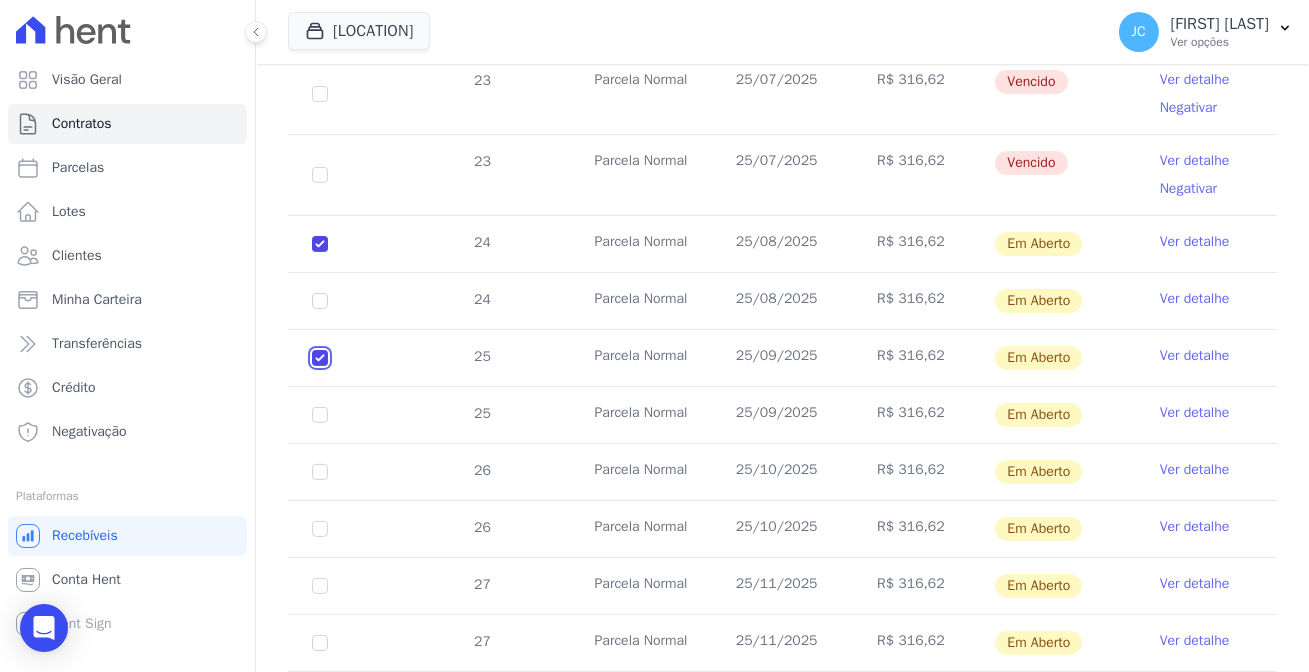 scroll, scrollTop: 1288, scrollLeft: 0, axis: vertical 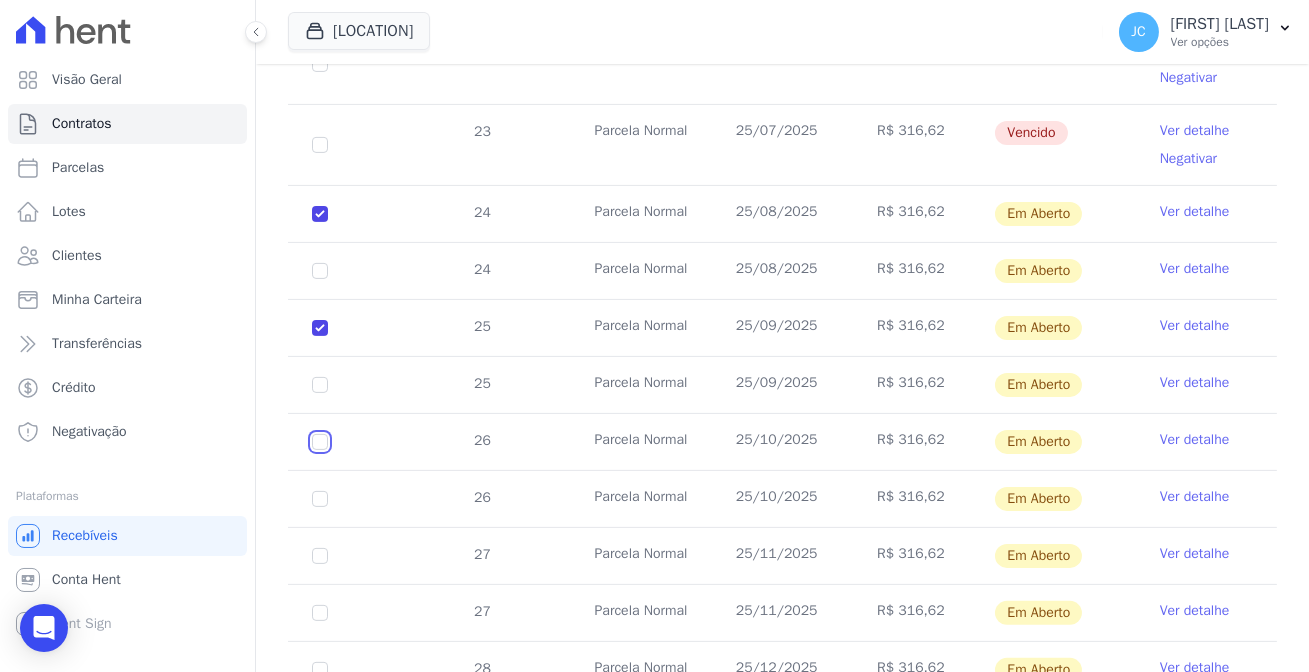 click at bounding box center [320, 214] 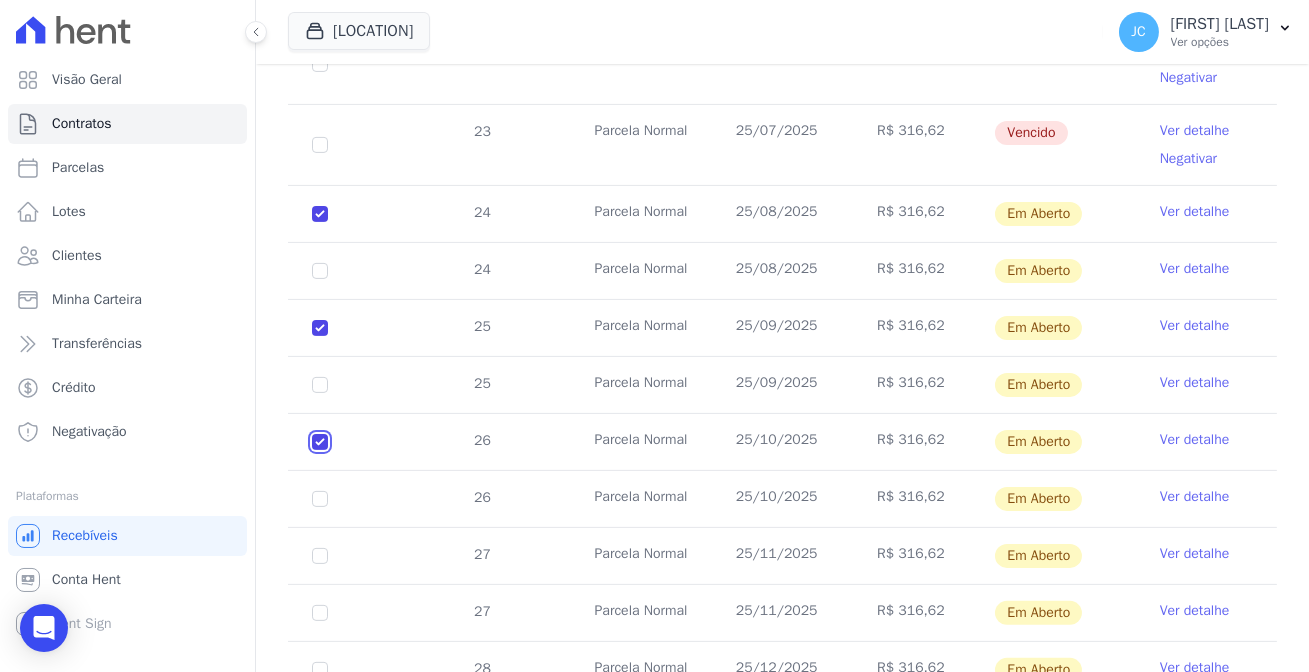checkbox on "true" 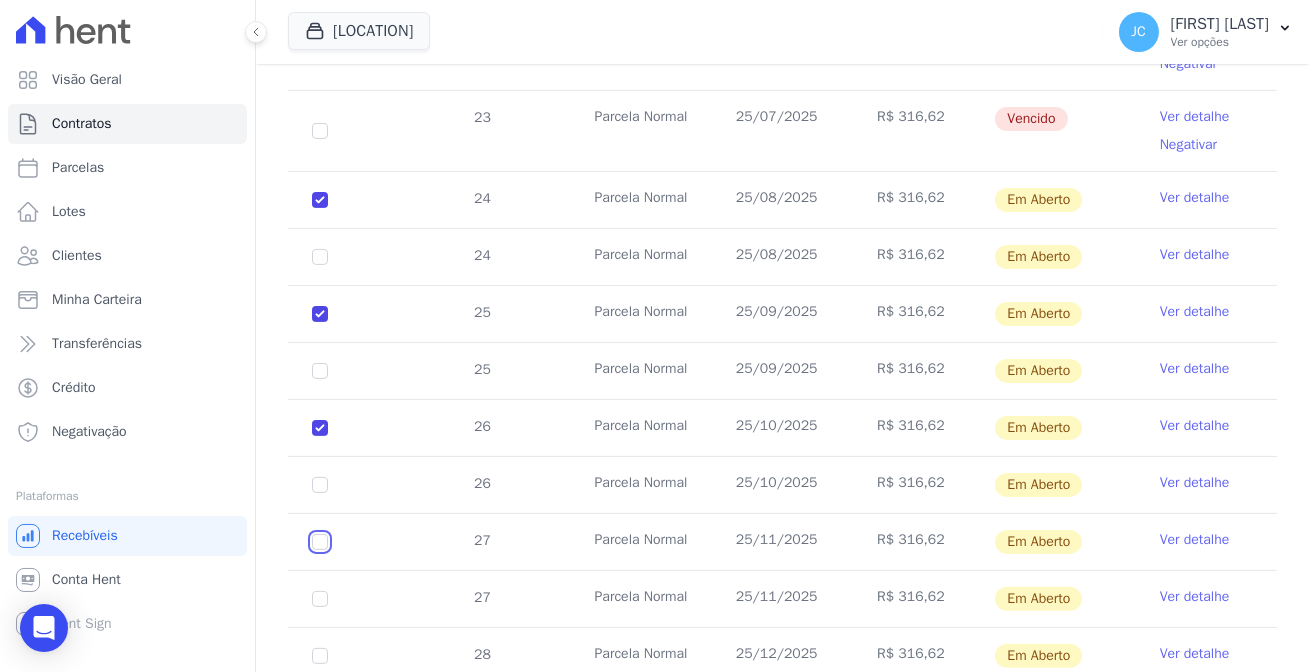 click at bounding box center (320, 200) 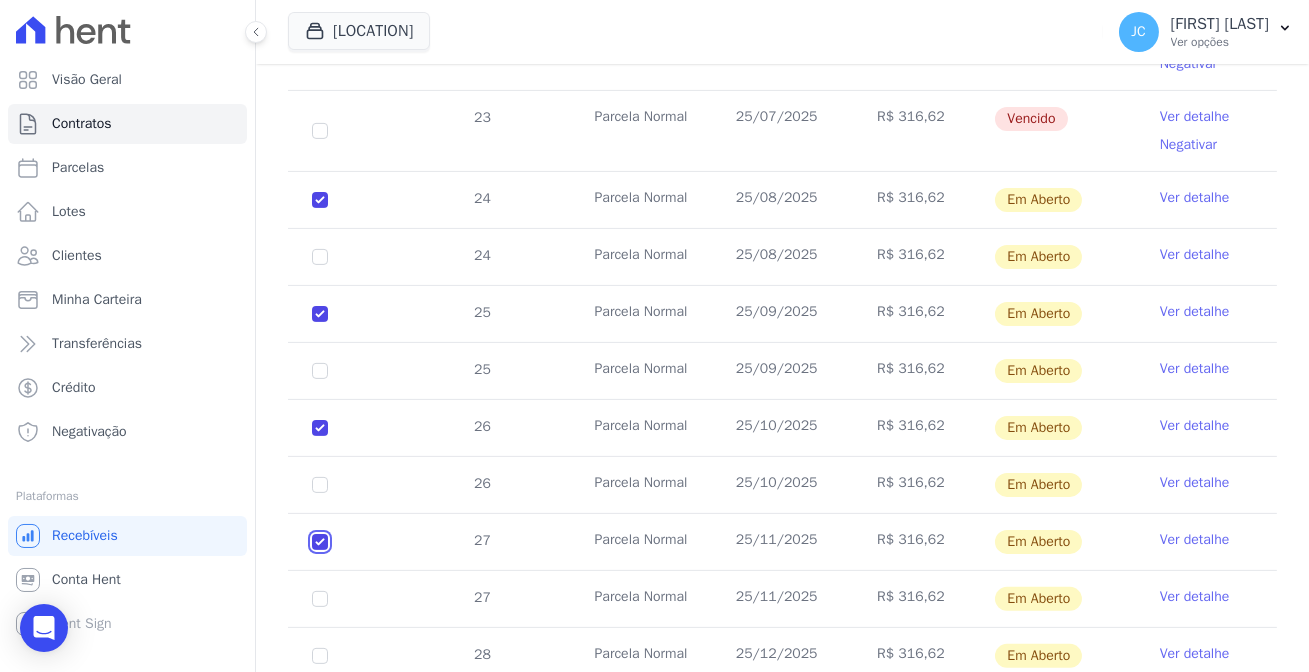 checkbox on "true" 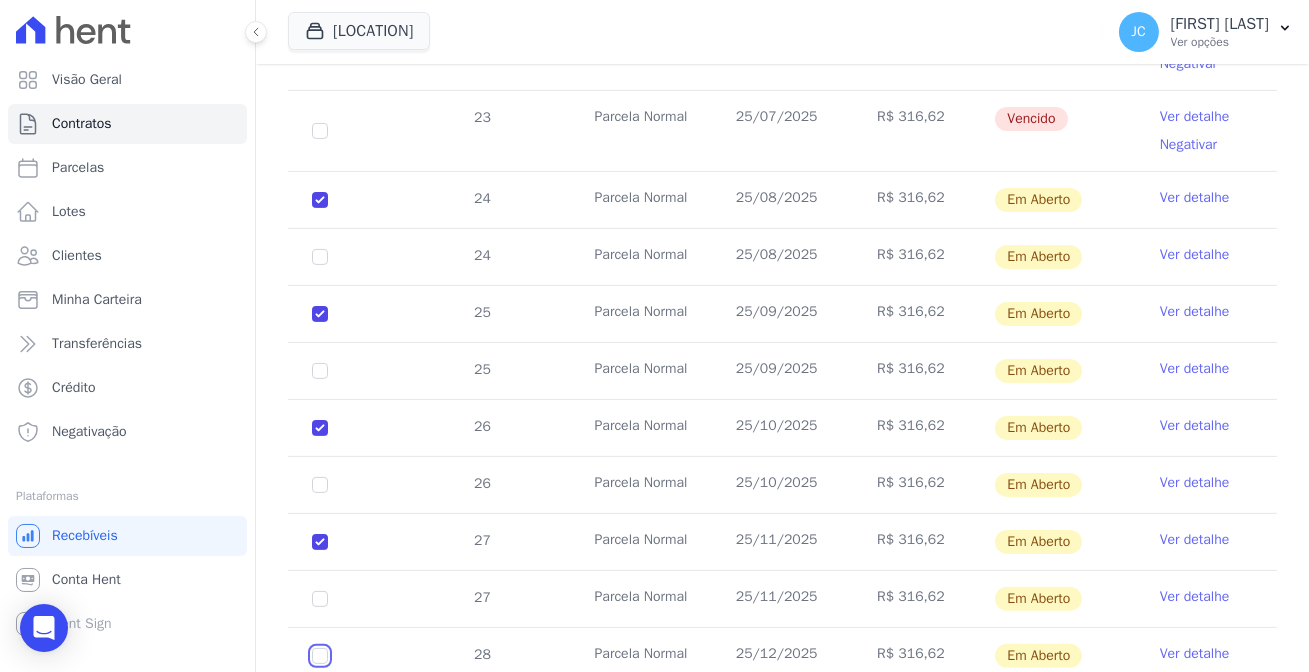 click at bounding box center (320, 200) 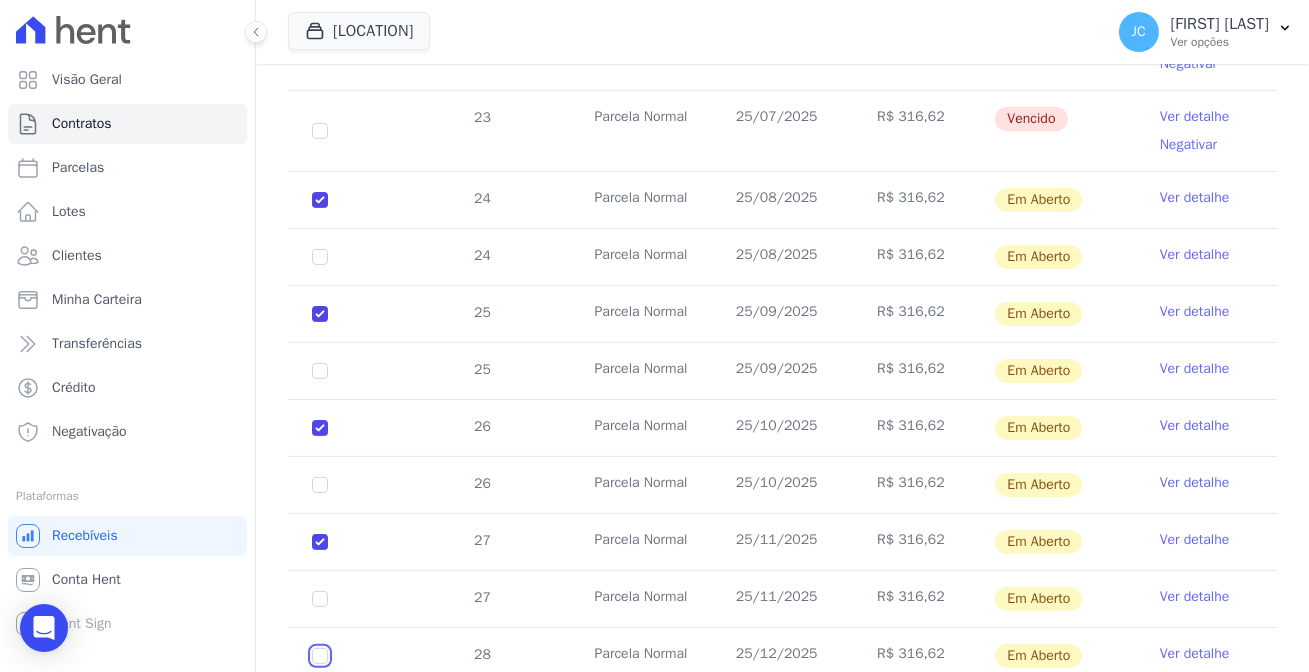 checkbox on "true" 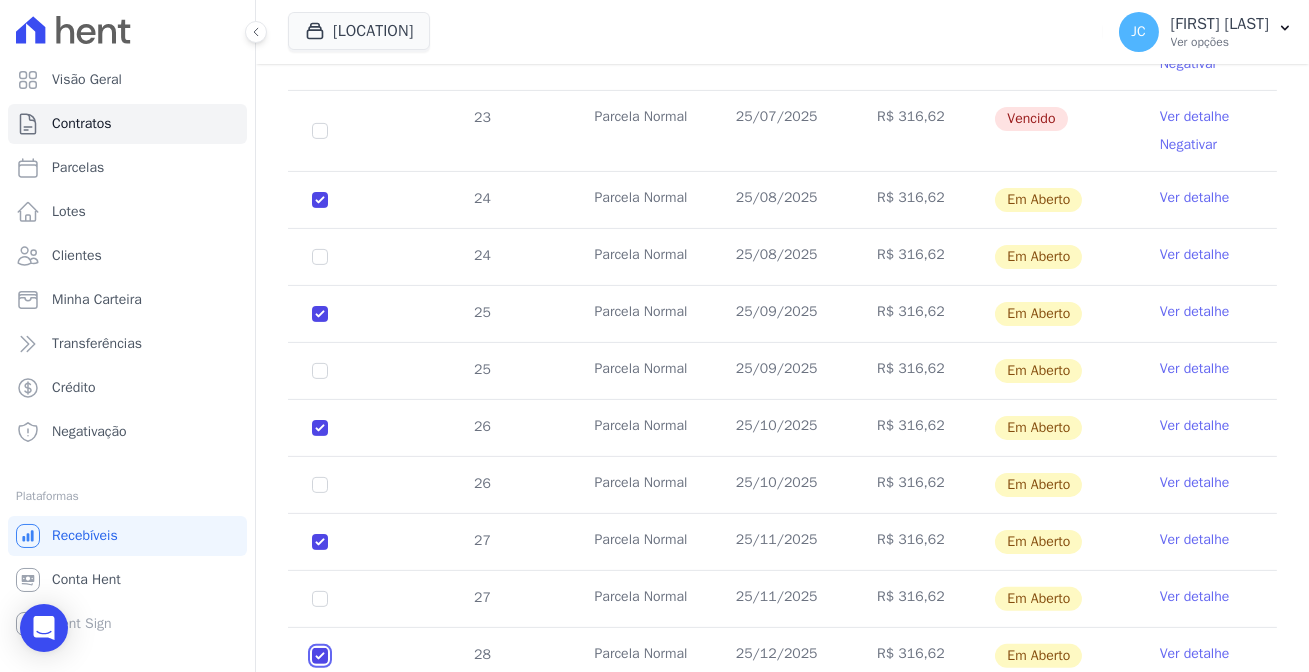 checkbox on "true" 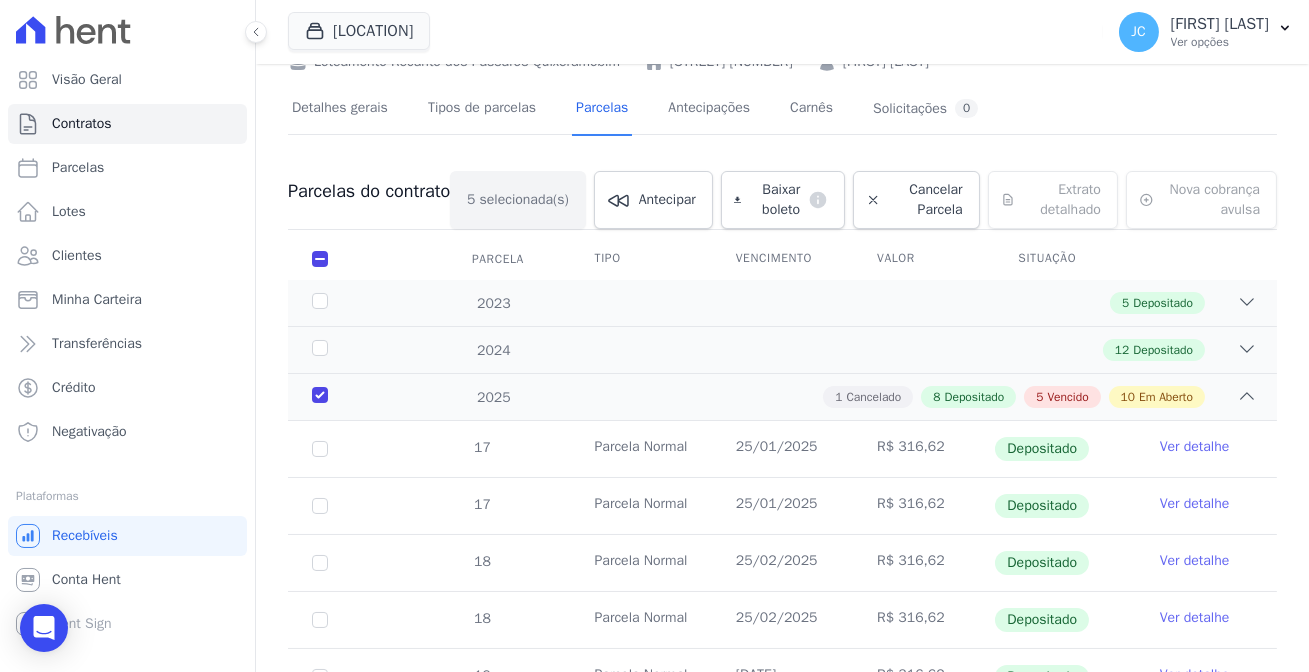 scroll, scrollTop: 0, scrollLeft: 0, axis: both 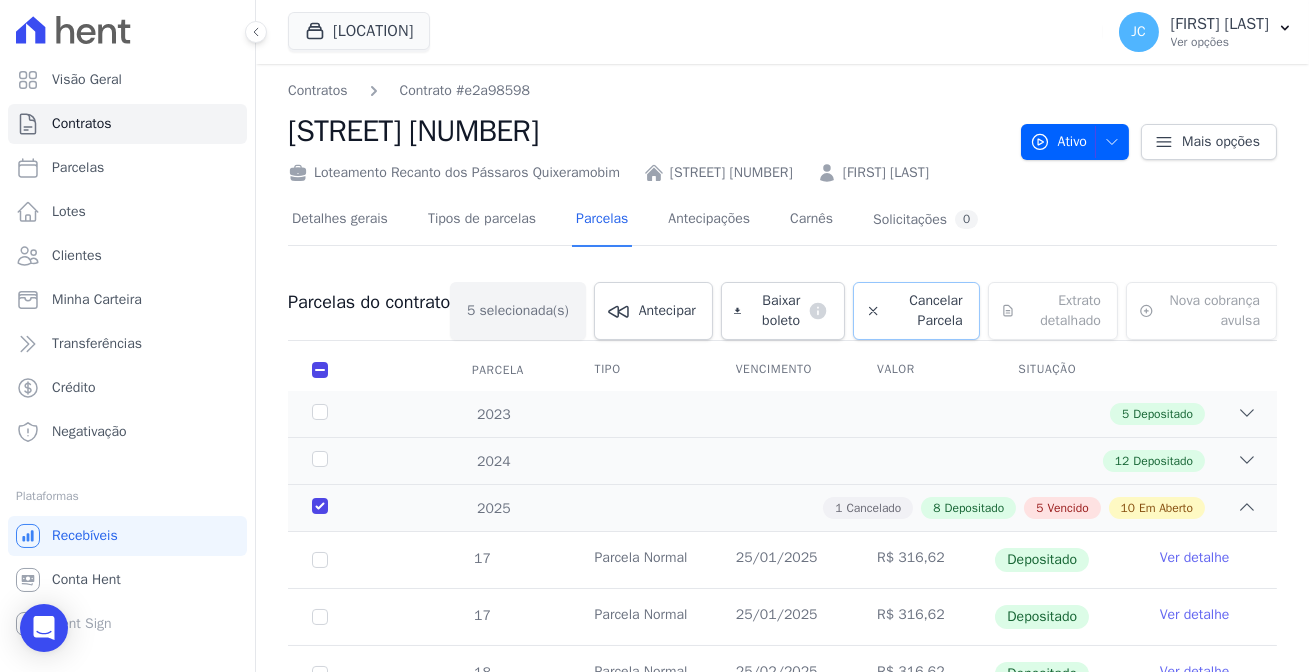 click on "Cancelar Parcela" at bounding box center [926, 311] 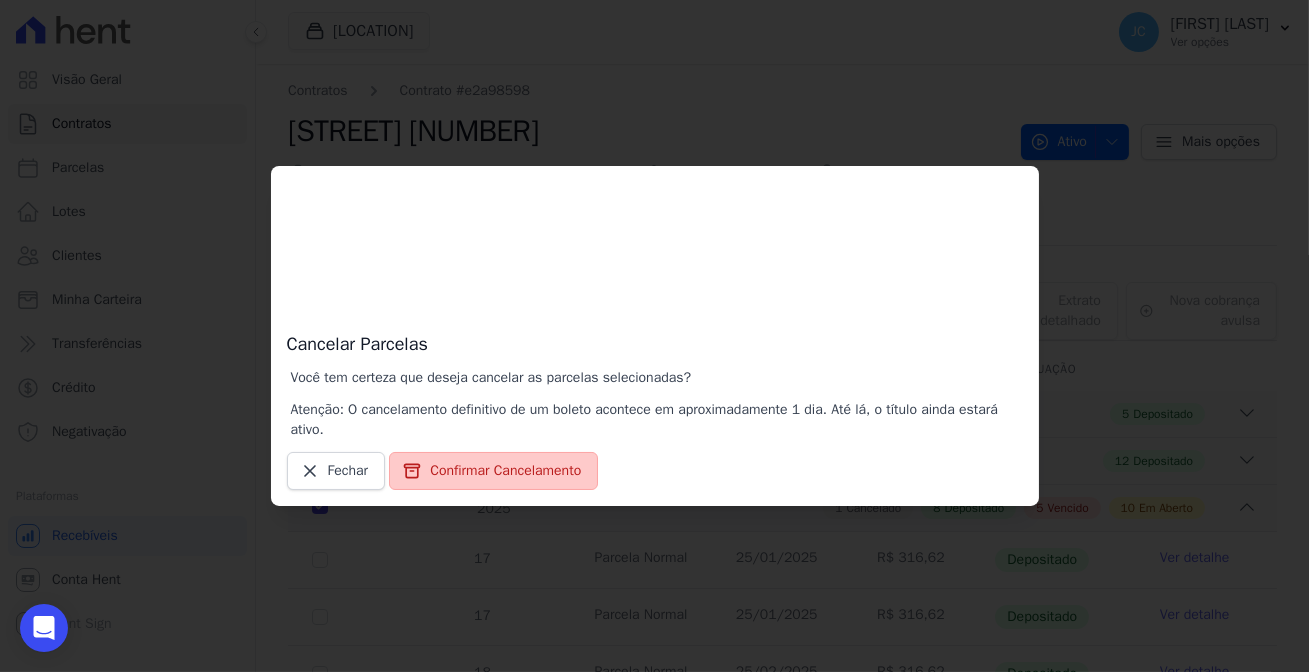 click on "Confirmar Cancelamento" at bounding box center [493, 471] 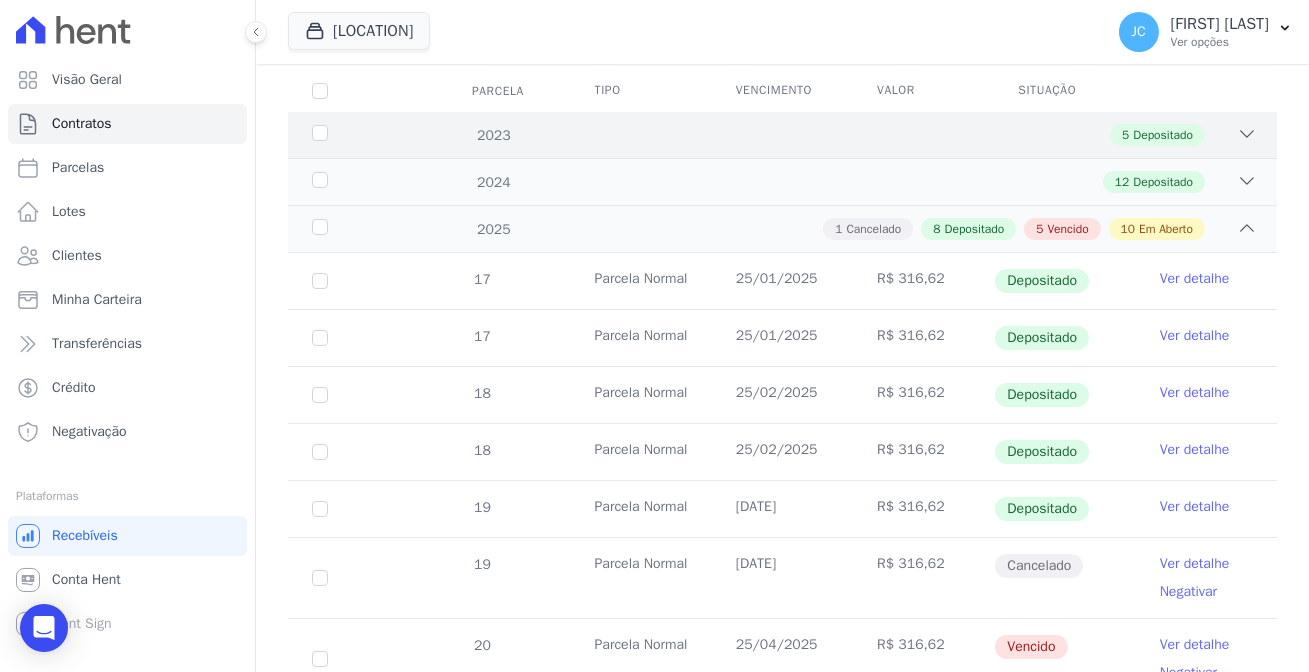 scroll, scrollTop: 90, scrollLeft: 0, axis: vertical 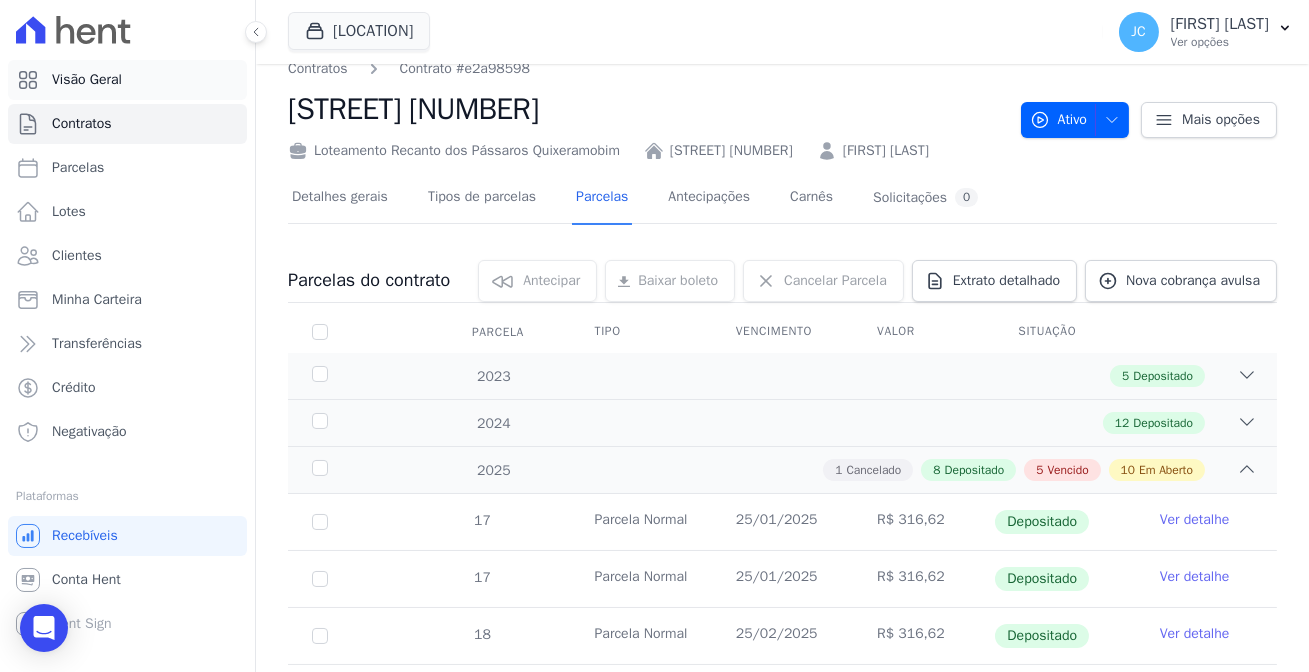 click on "Visão Geral" at bounding box center (87, 80) 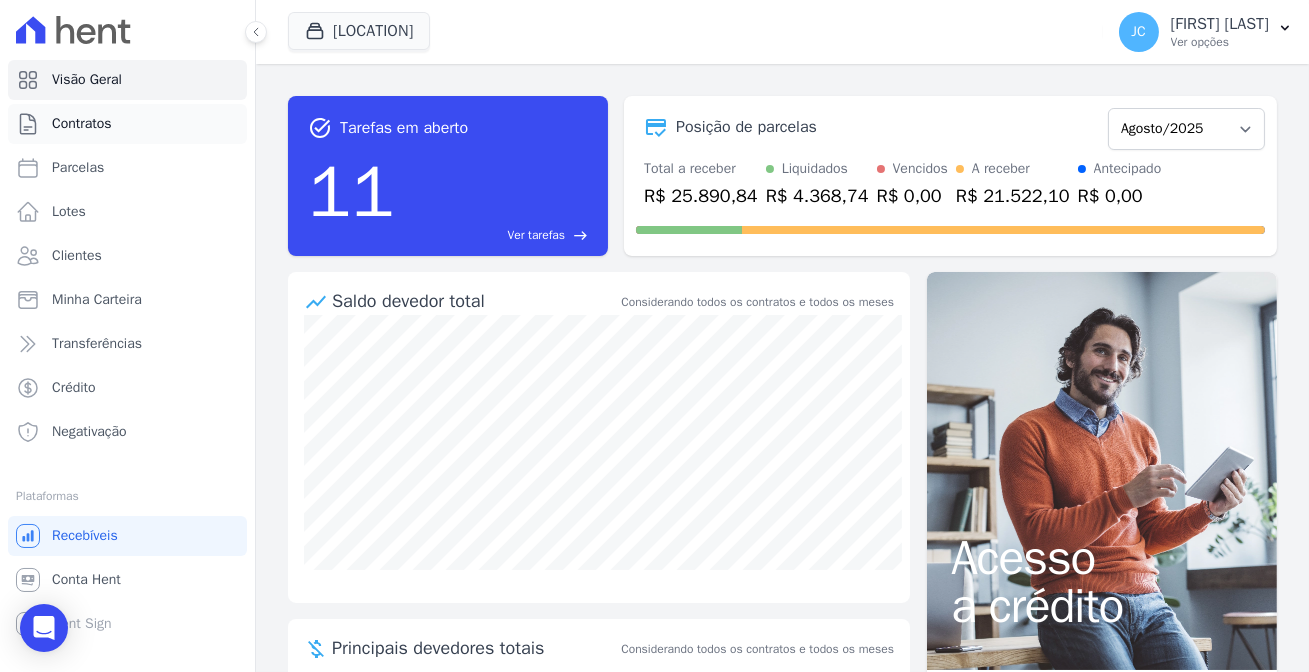 click on "Contratos" at bounding box center (127, 124) 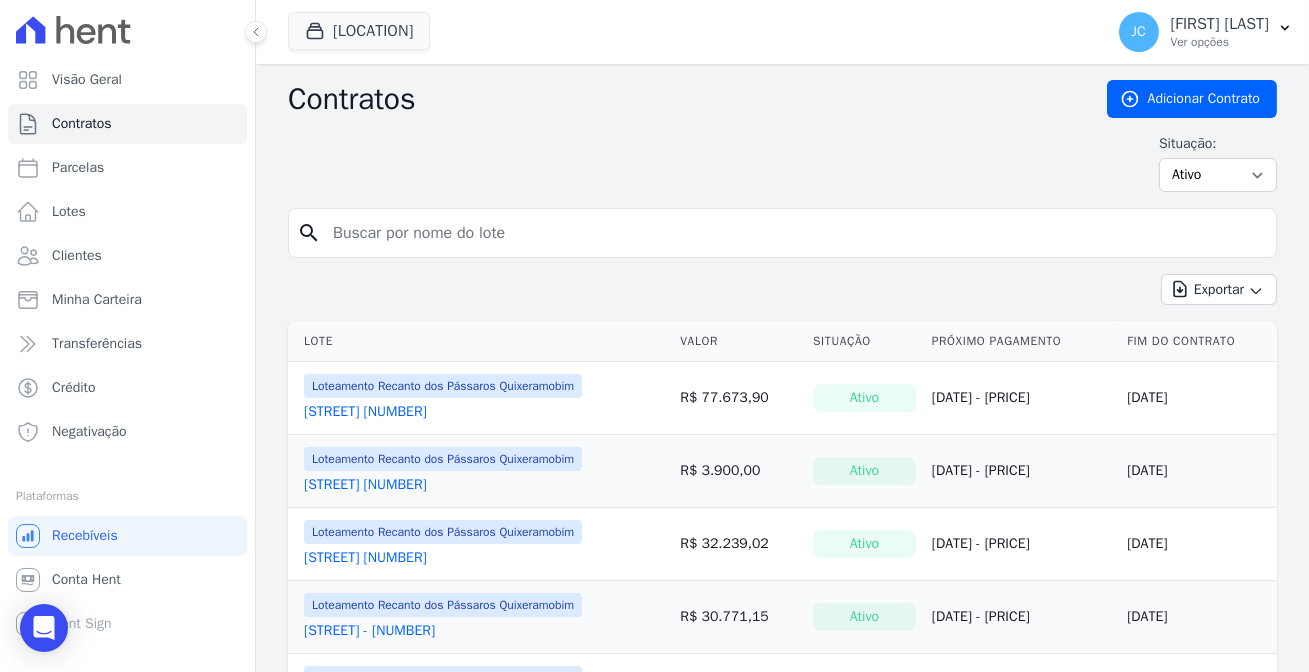 click at bounding box center [794, 233] 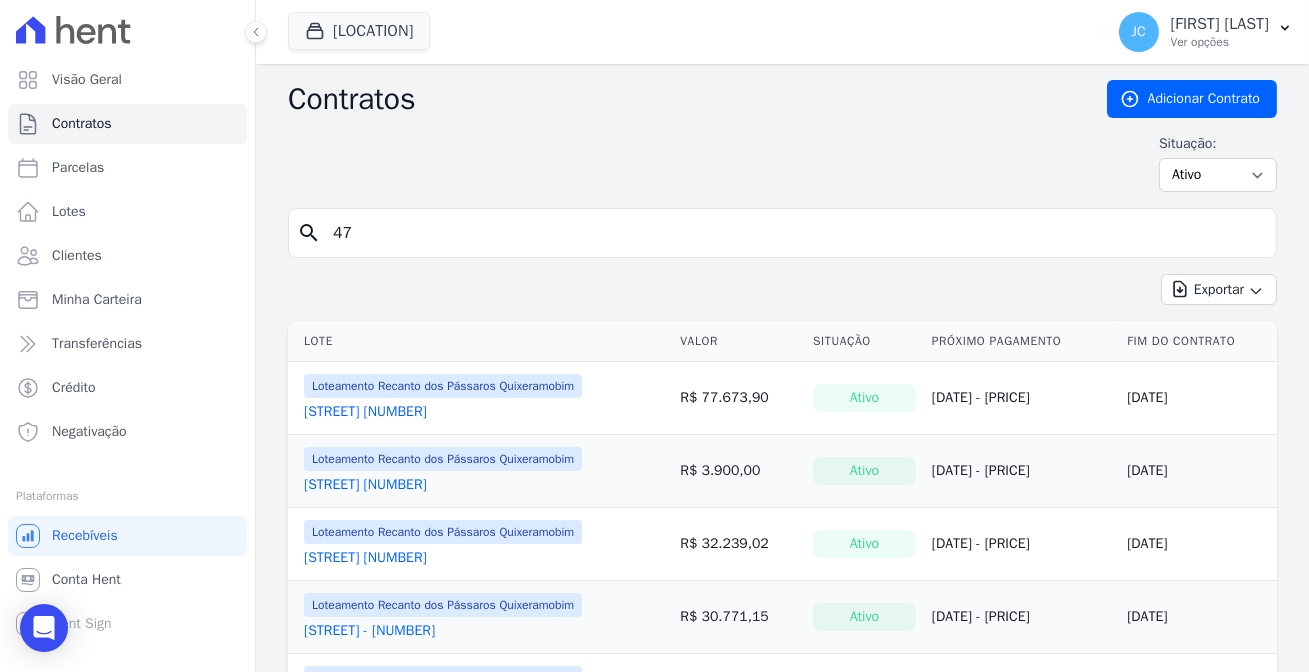 type on "47" 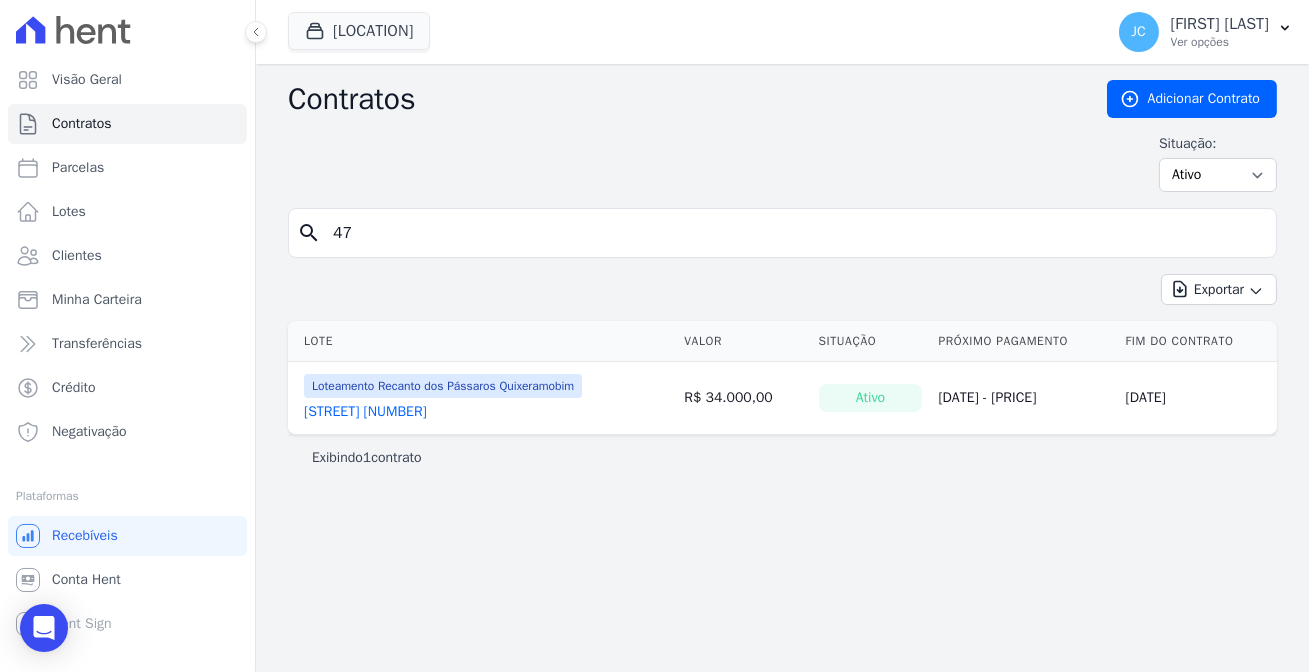 click on "[STREET] [NUMBER]" at bounding box center [365, 412] 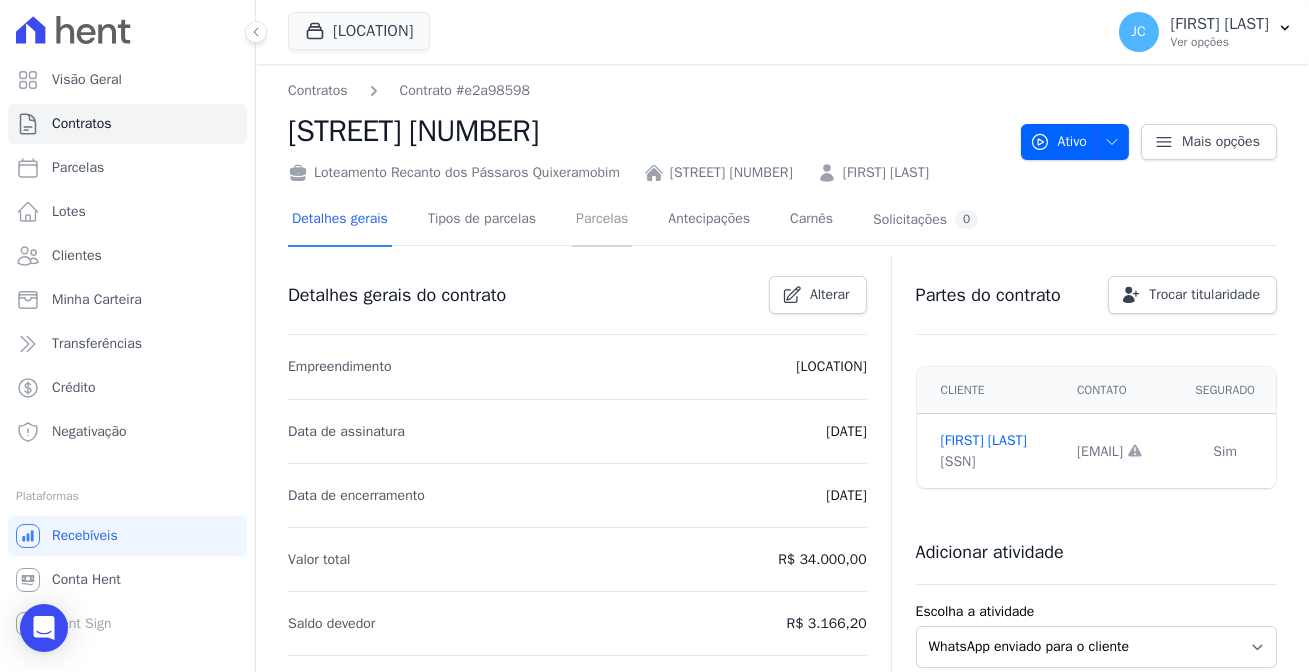 click on "Parcelas" at bounding box center [602, 220] 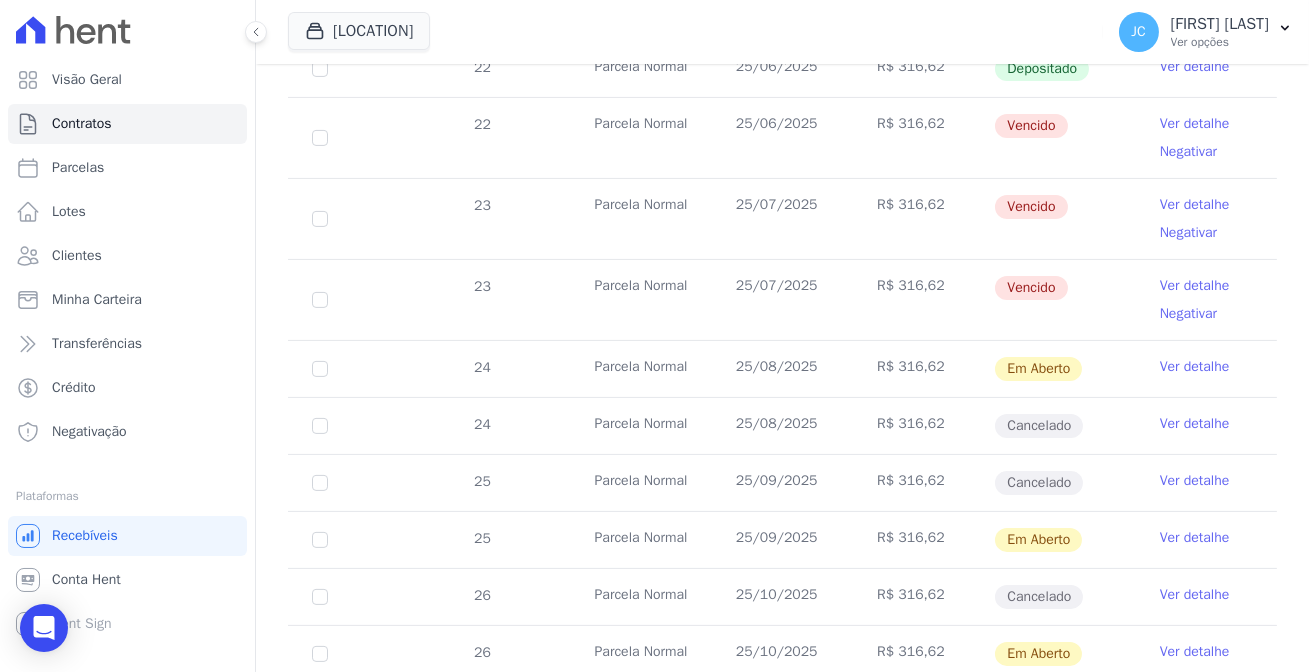 scroll, scrollTop: 1106, scrollLeft: 0, axis: vertical 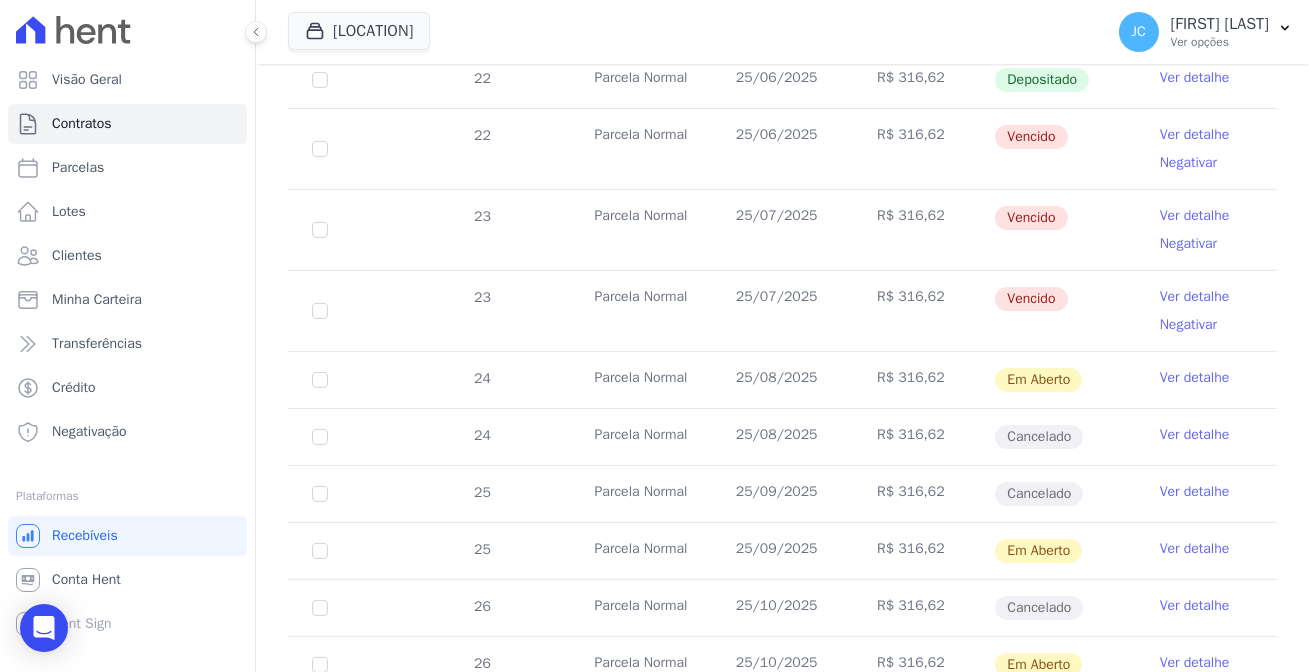 drag, startPoint x: 793, startPoint y: 284, endPoint x: 689, endPoint y: 295, distance: 104.58012 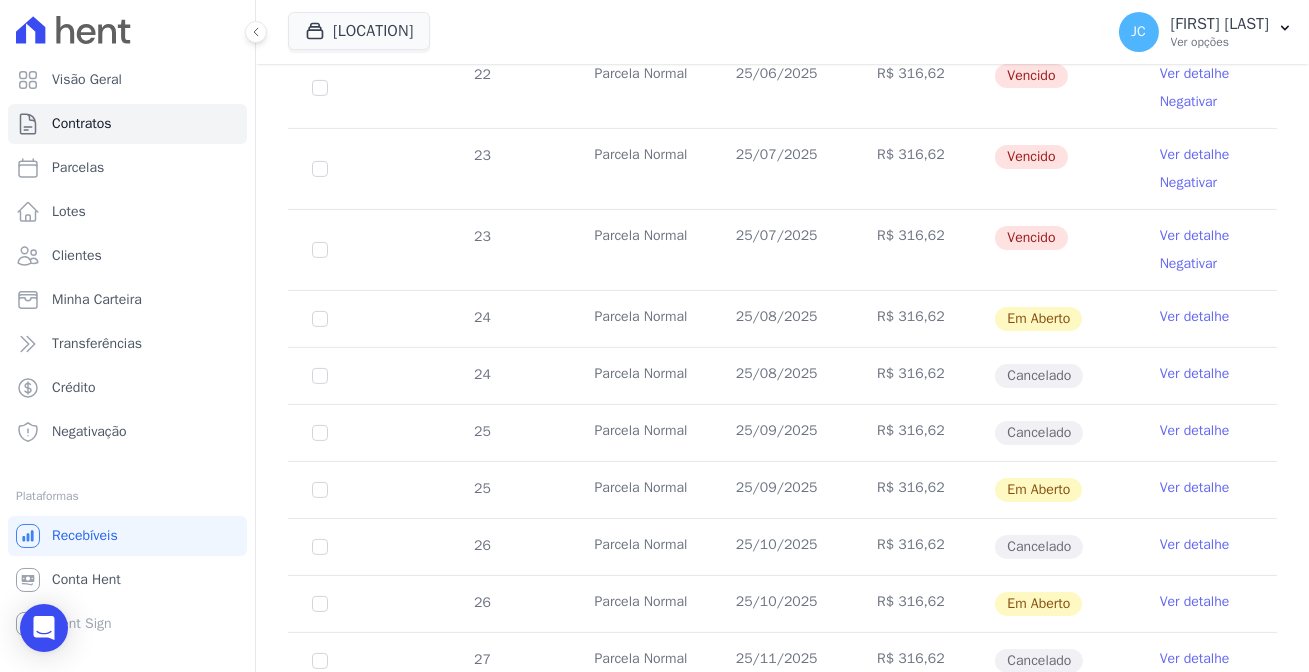scroll, scrollTop: 1197, scrollLeft: 0, axis: vertical 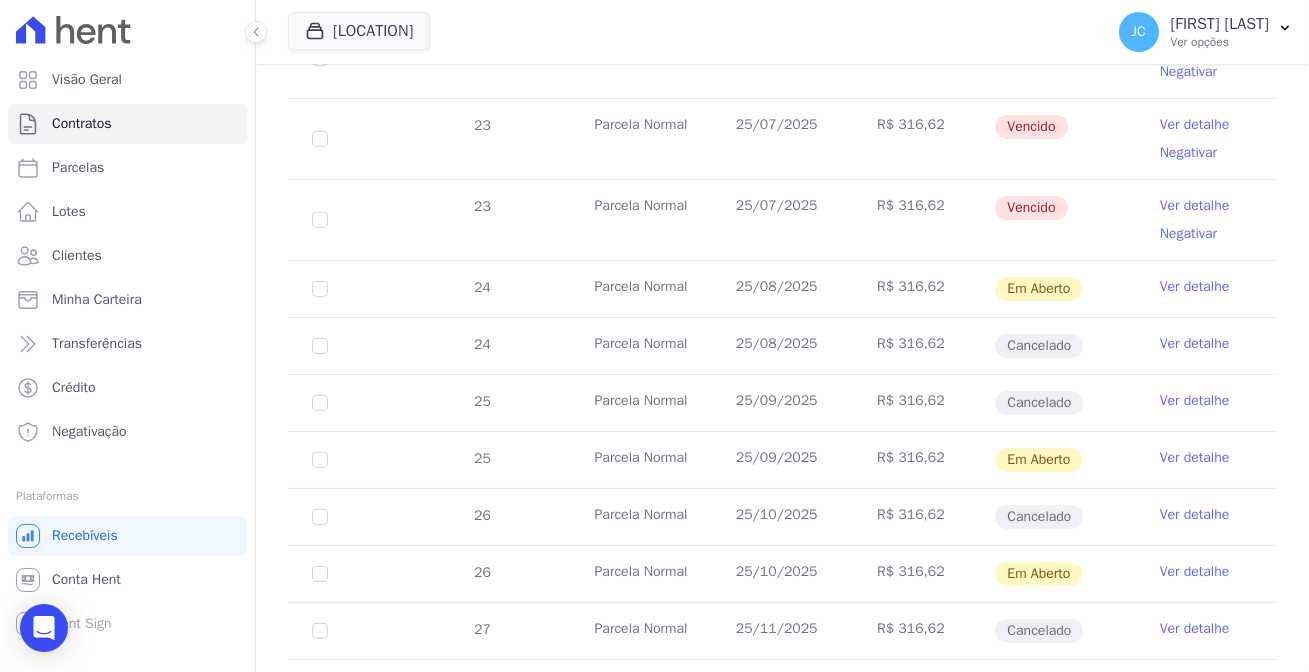 drag, startPoint x: 808, startPoint y: 462, endPoint x: 701, endPoint y: 462, distance: 107 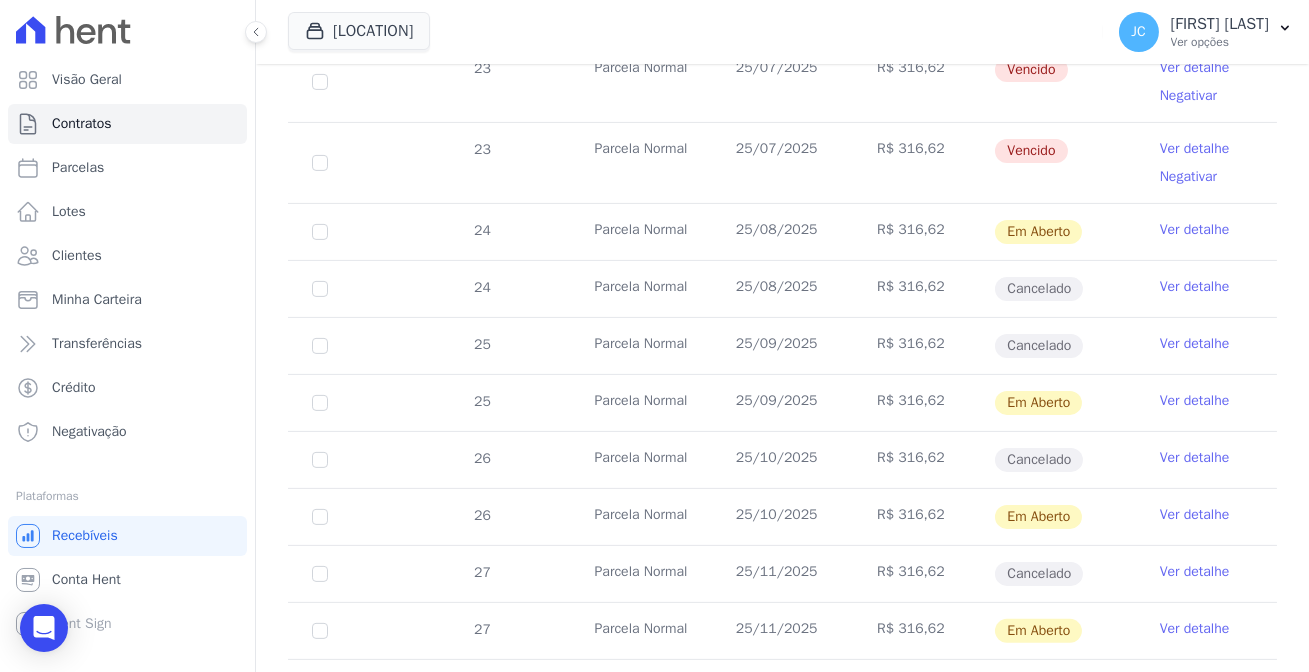 scroll, scrollTop: 1288, scrollLeft: 0, axis: vertical 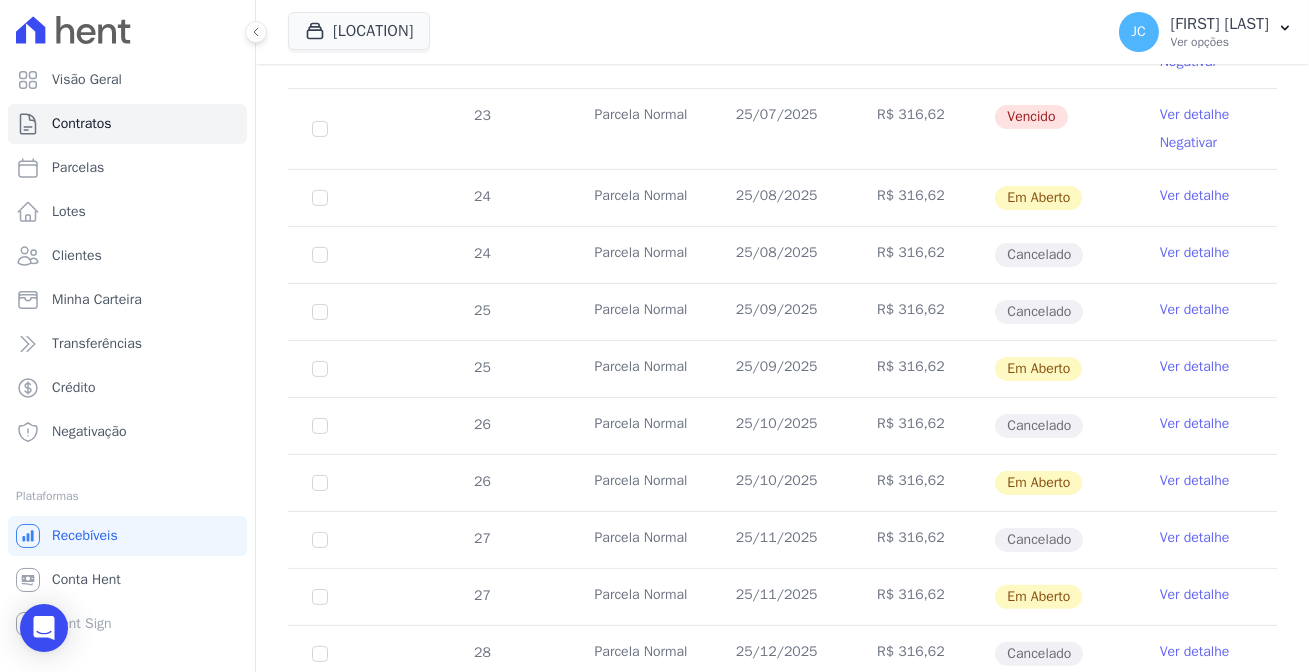 drag, startPoint x: 794, startPoint y: 483, endPoint x: 718, endPoint y: 482, distance: 76.00658 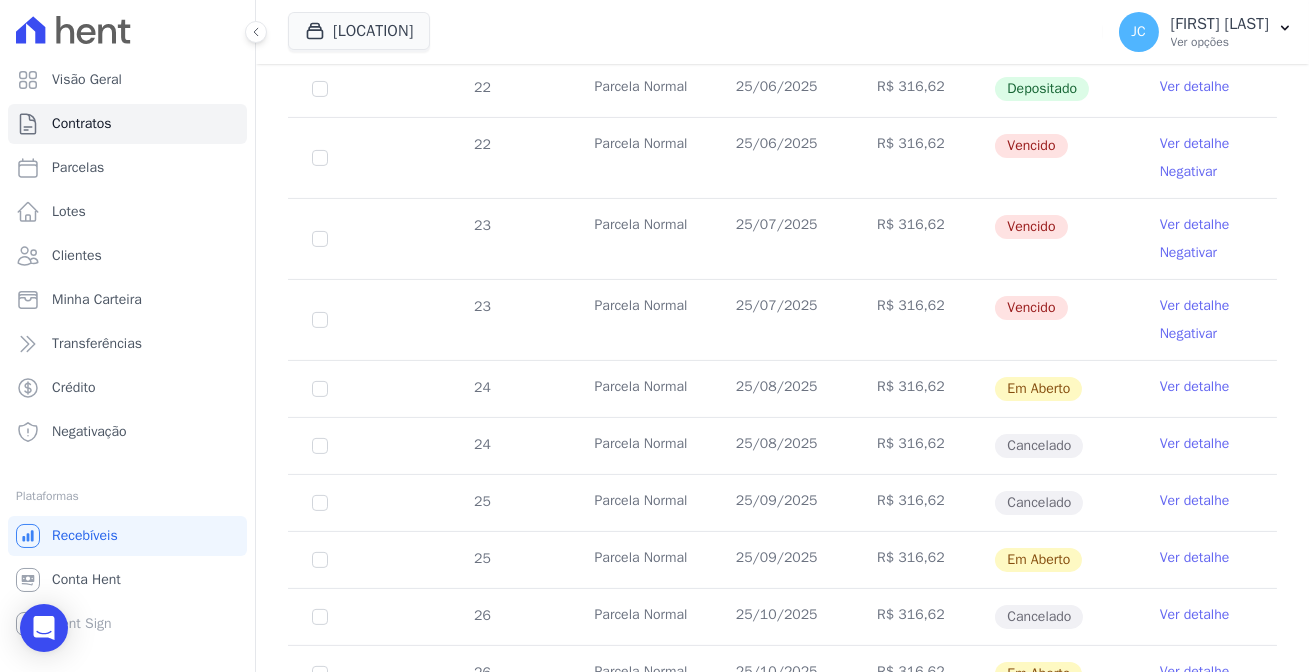 scroll, scrollTop: 1106, scrollLeft: 0, axis: vertical 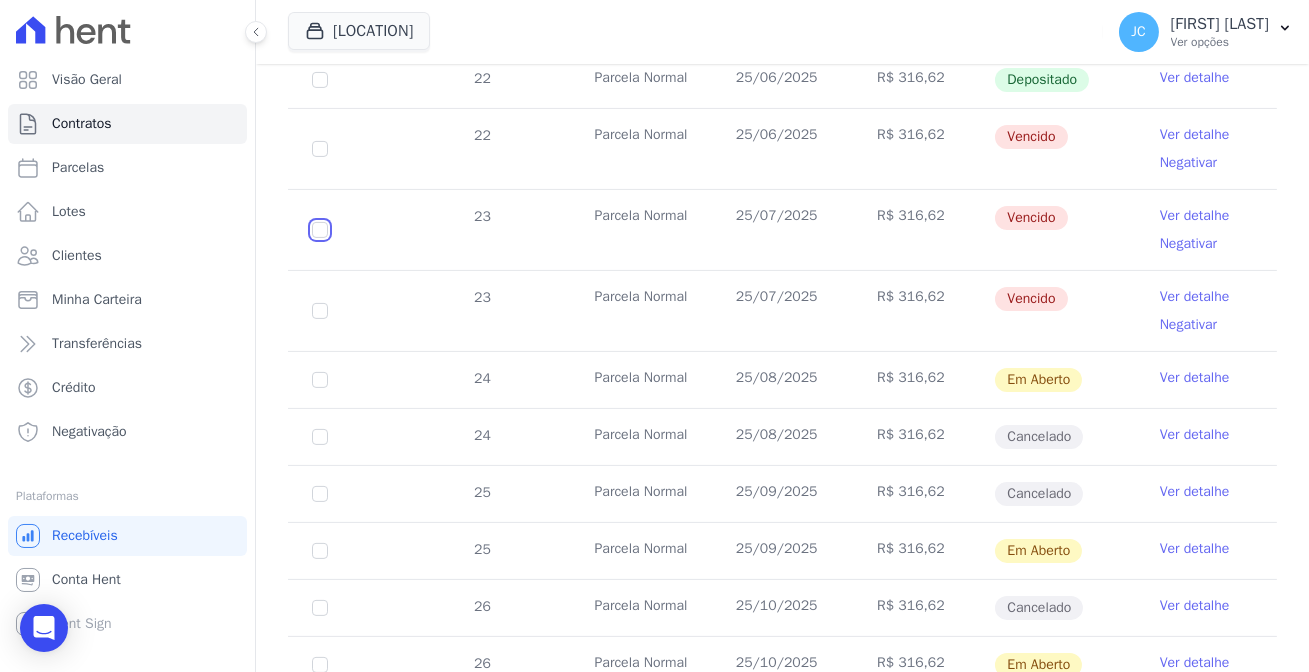 click at bounding box center (320, -127) 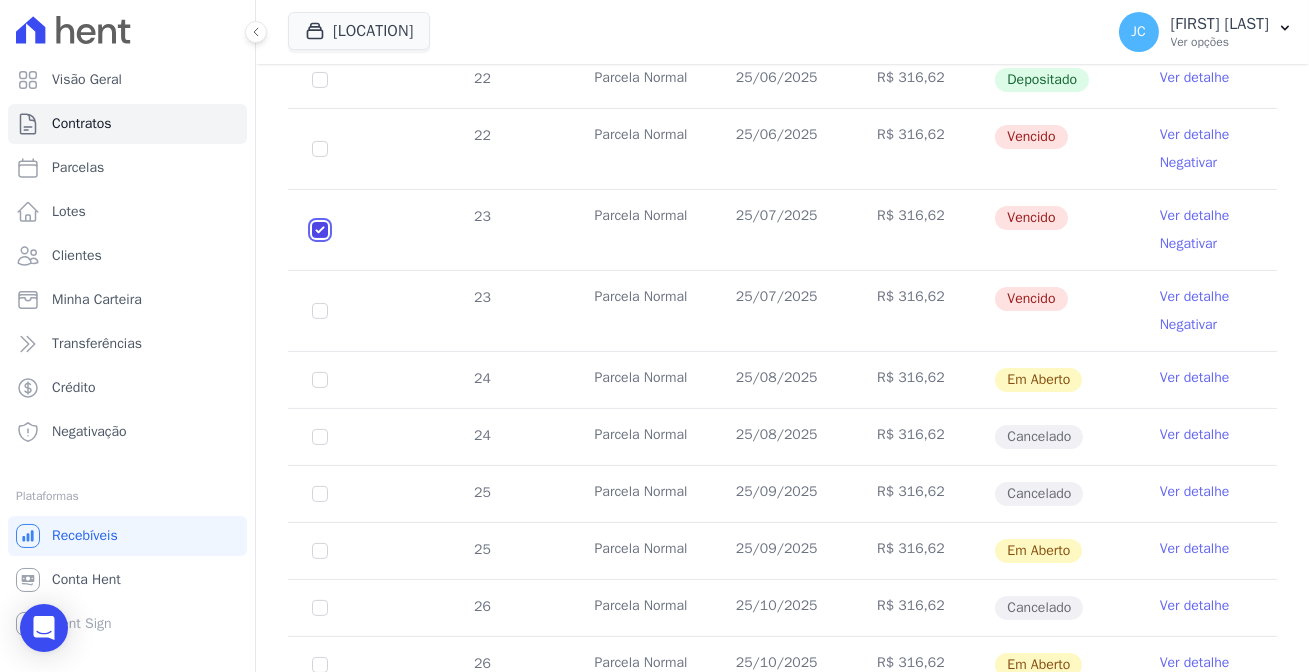 checkbox on "true" 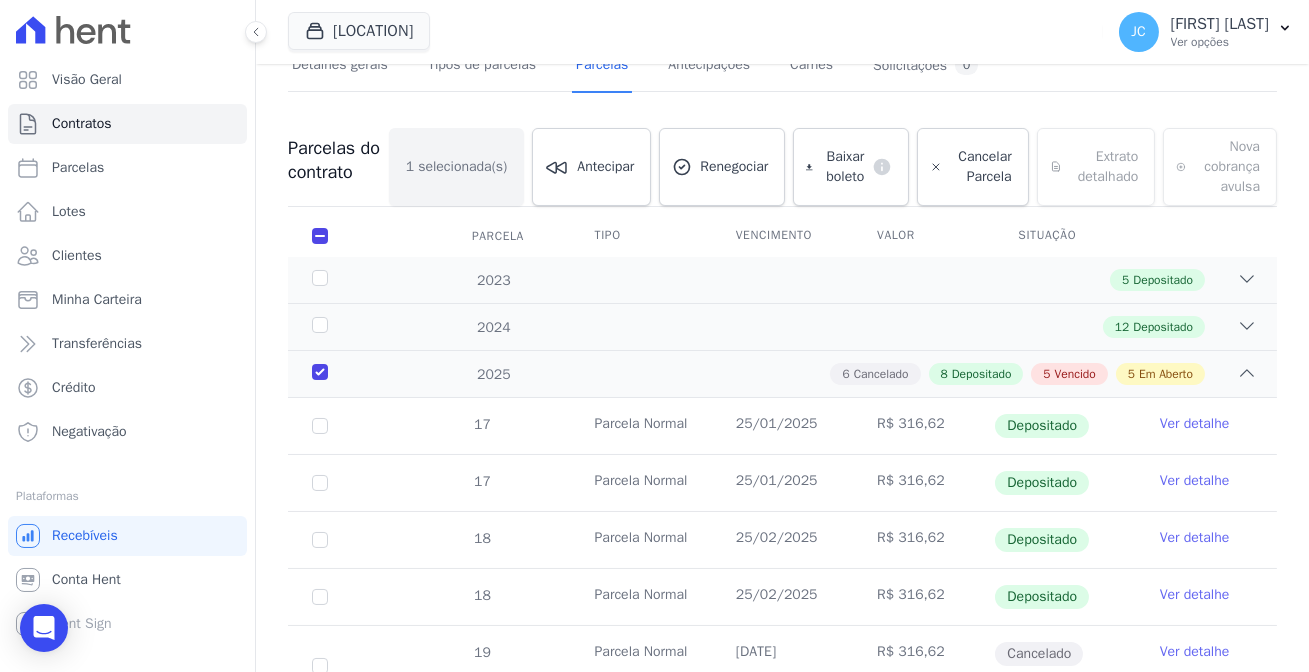 scroll, scrollTop: 0, scrollLeft: 0, axis: both 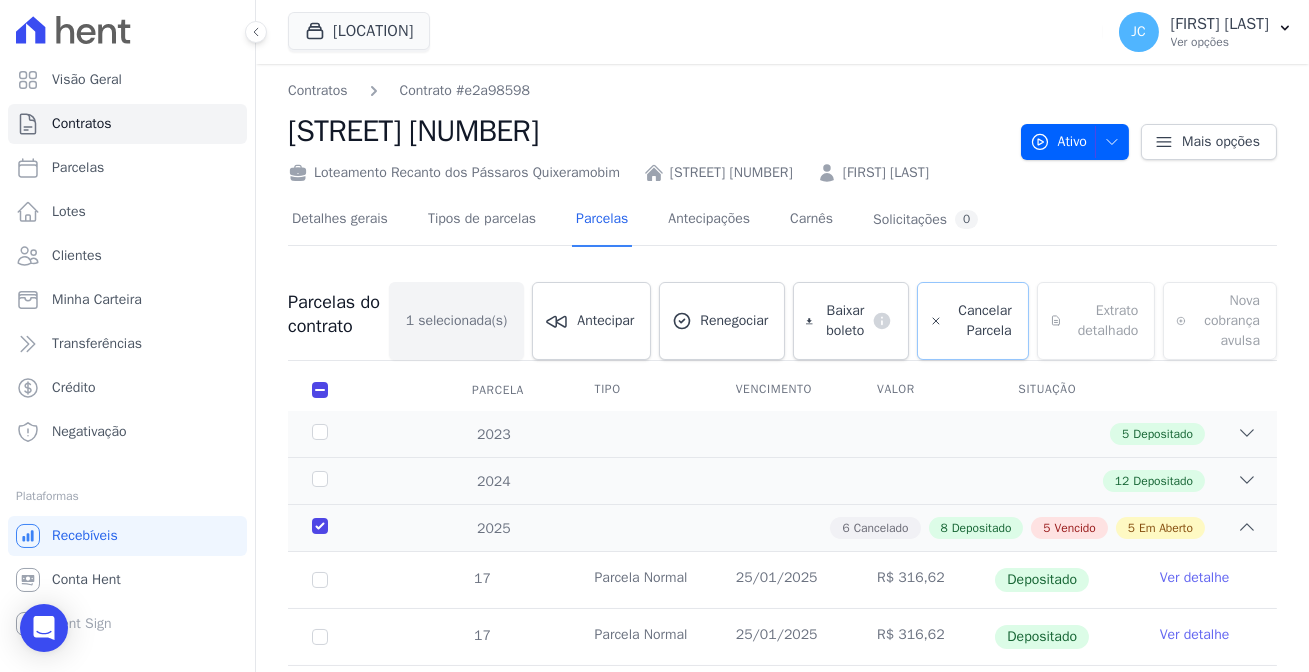 click on "Cancelar Parcela" at bounding box center [980, 321] 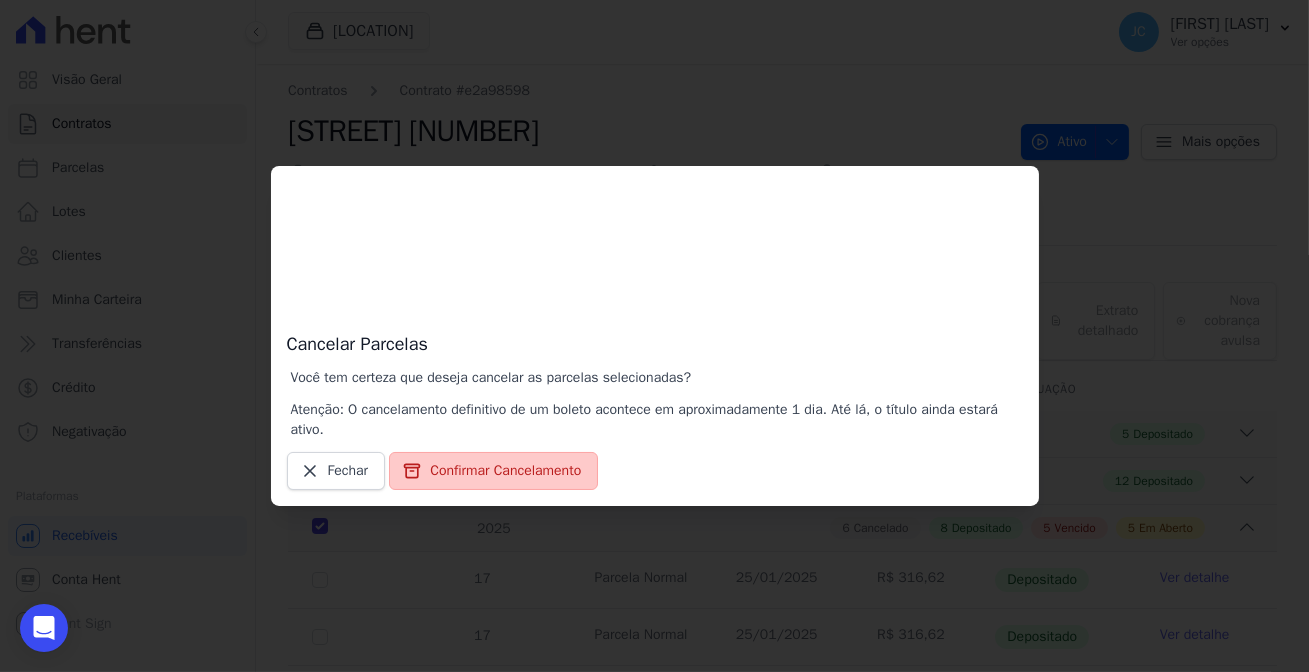 click on "Confirmar Cancelamento" at bounding box center (493, 471) 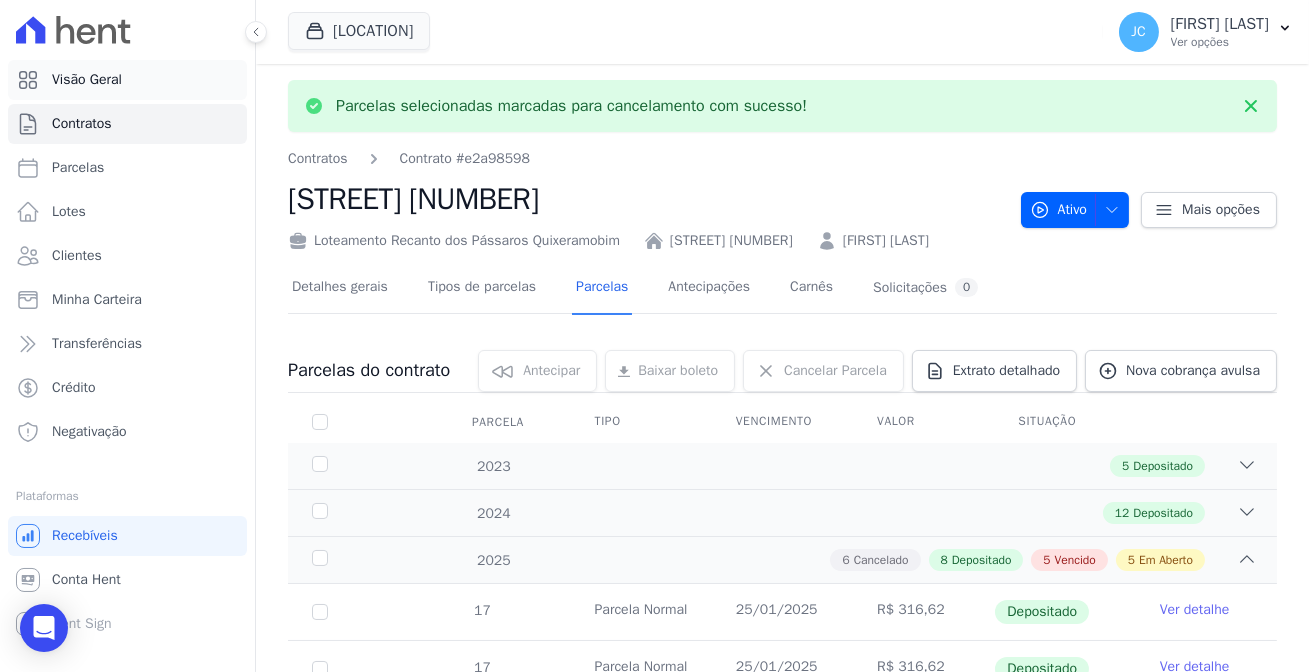 click on "Visão Geral" at bounding box center (87, 80) 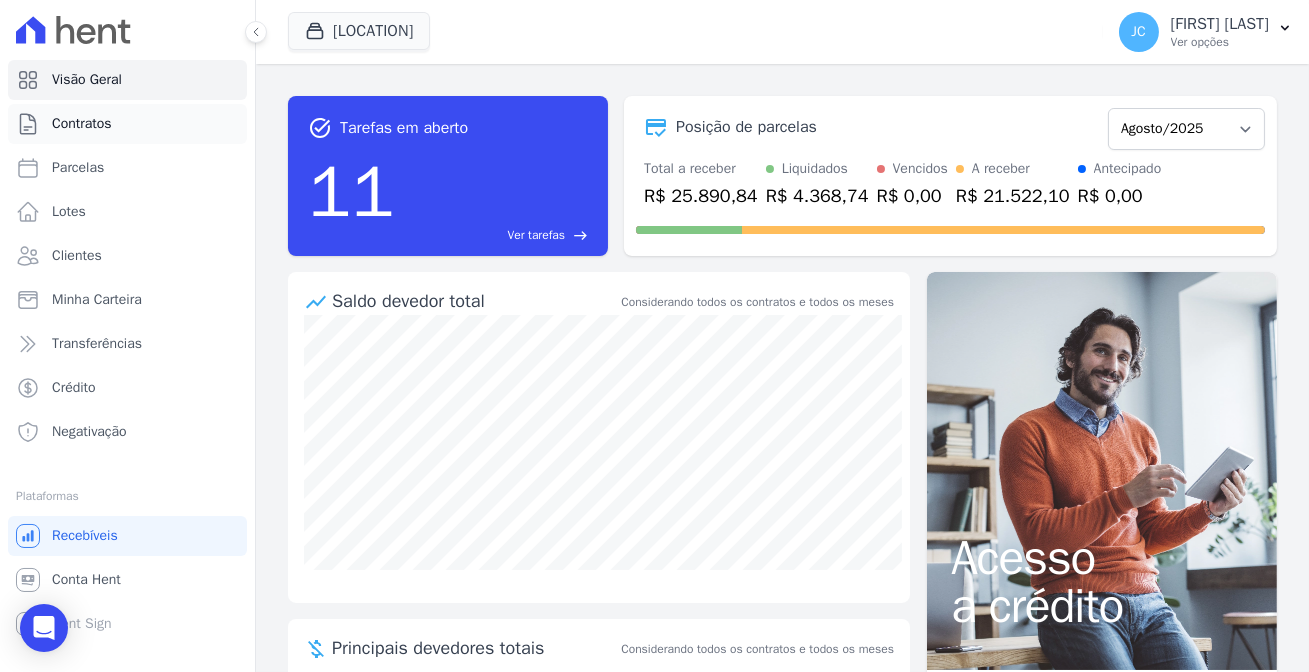 click on "Contratos" at bounding box center (82, 124) 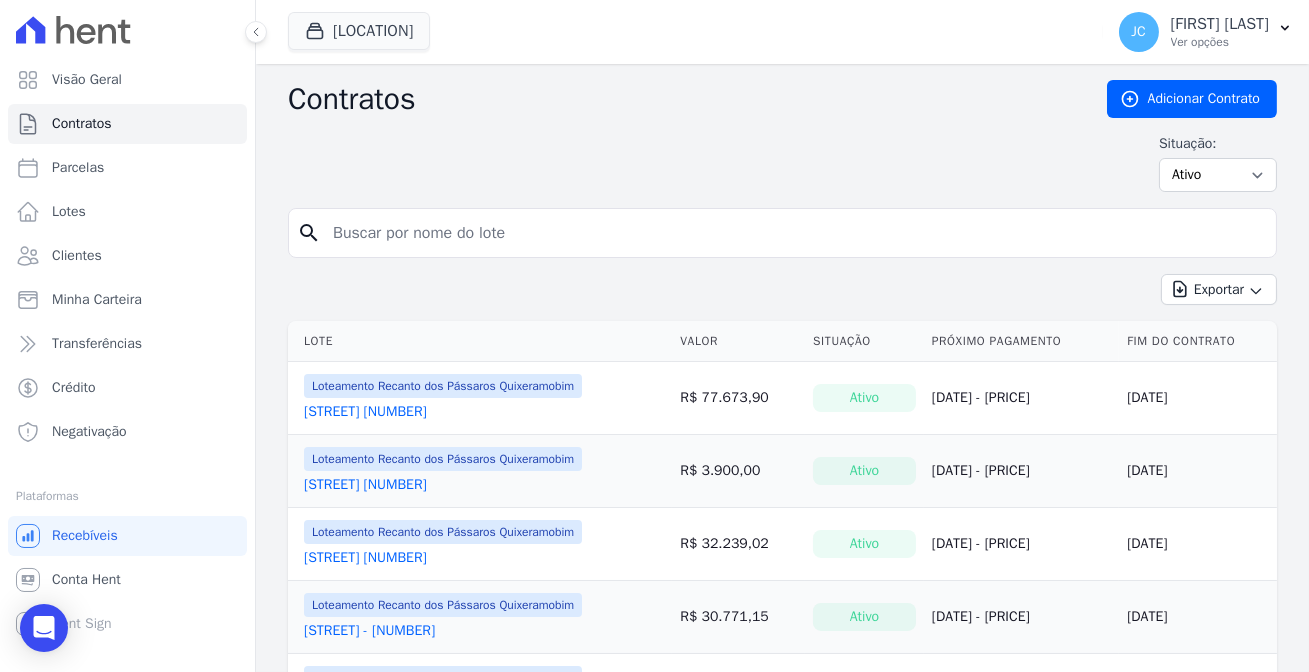 click at bounding box center [794, 233] 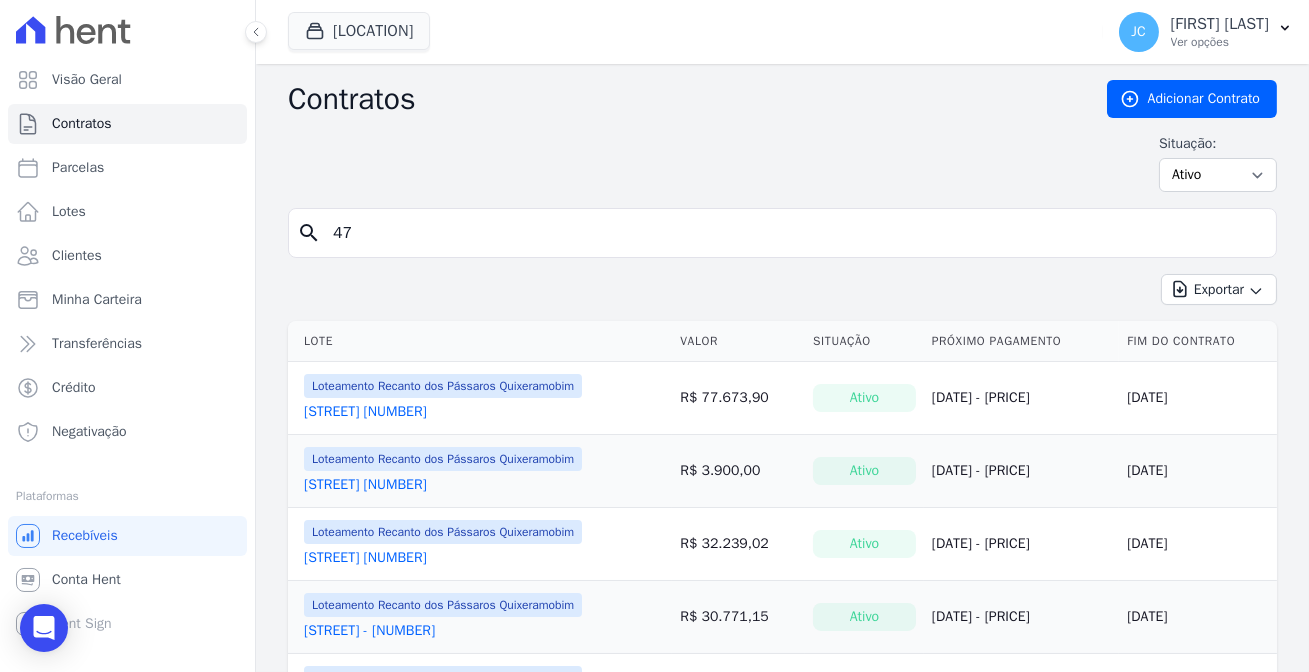 type on "47" 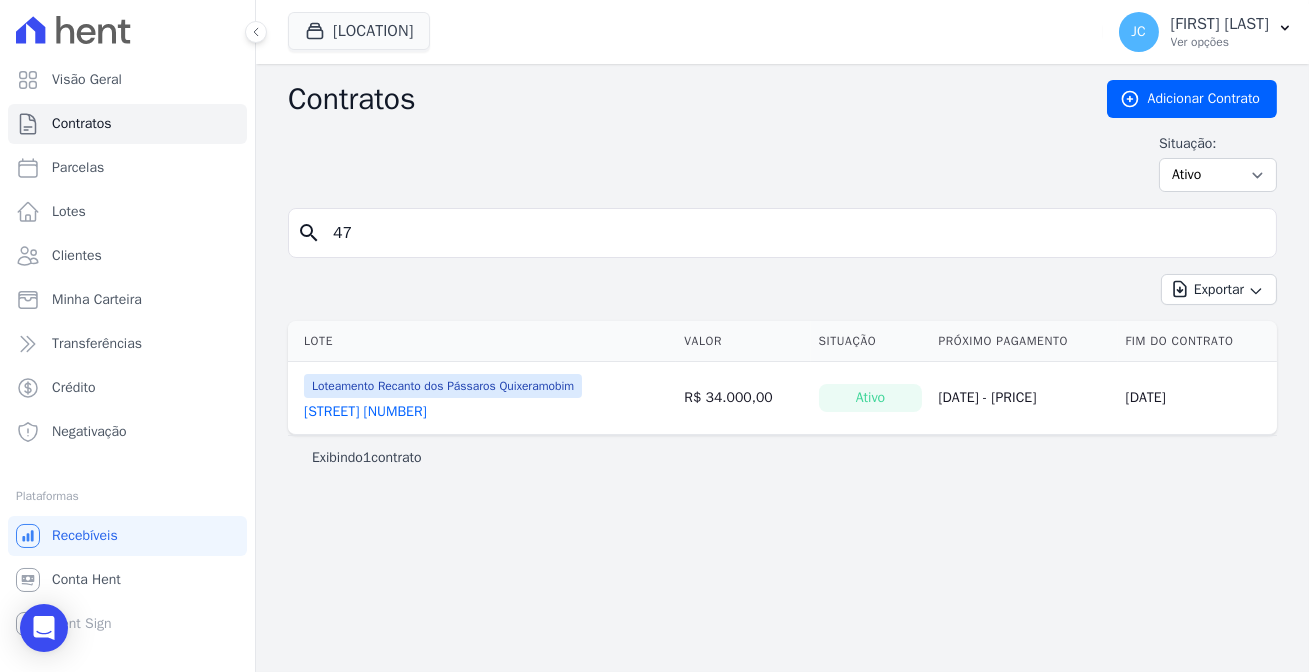 click on "[STREET] [NUMBER]" at bounding box center [365, 412] 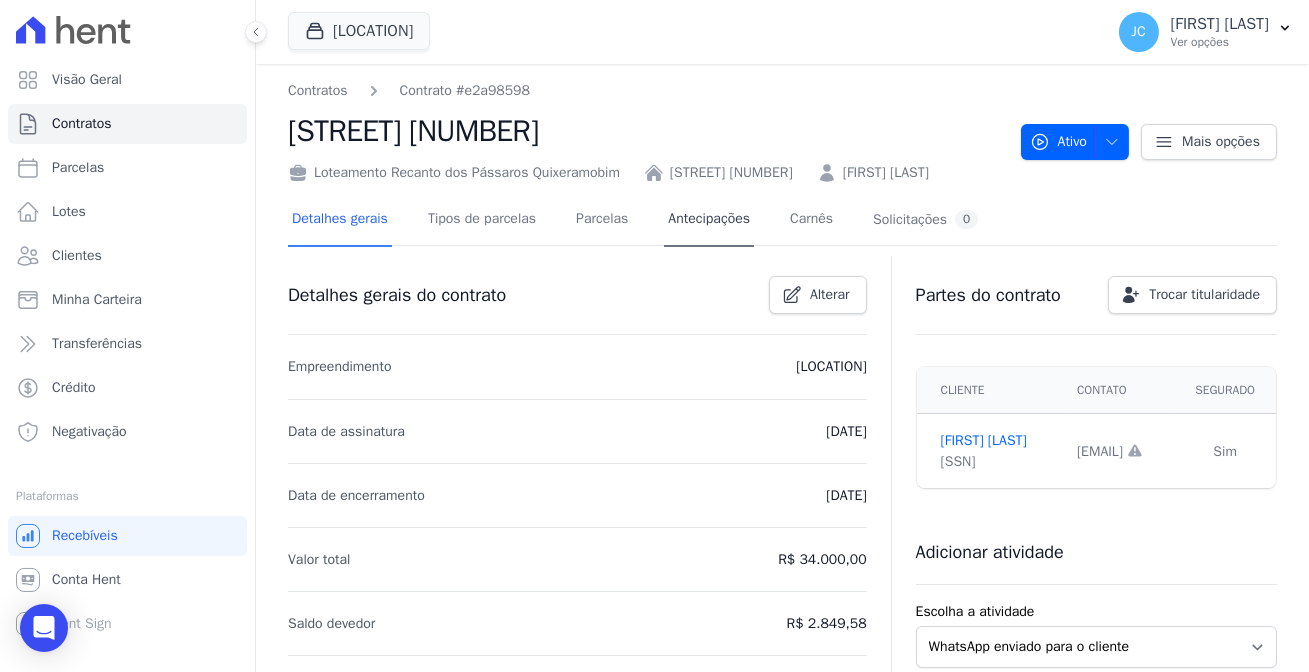 scroll, scrollTop: 0, scrollLeft: 0, axis: both 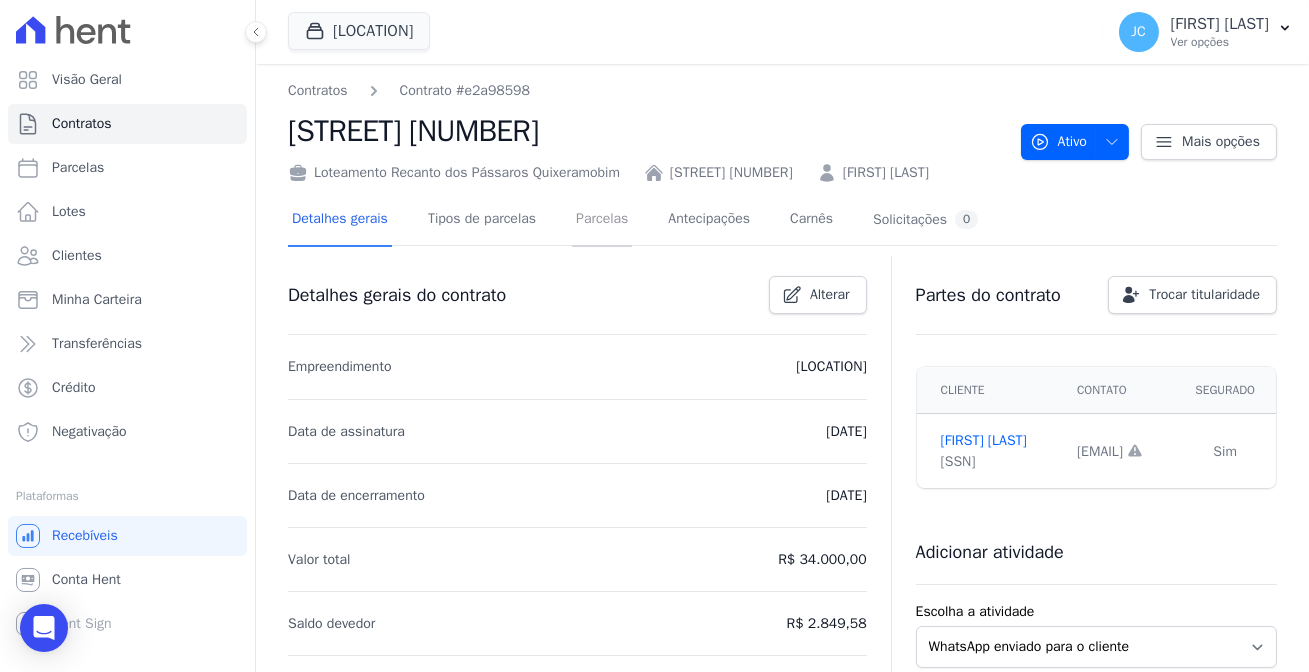 click on "Parcelas" at bounding box center (602, 220) 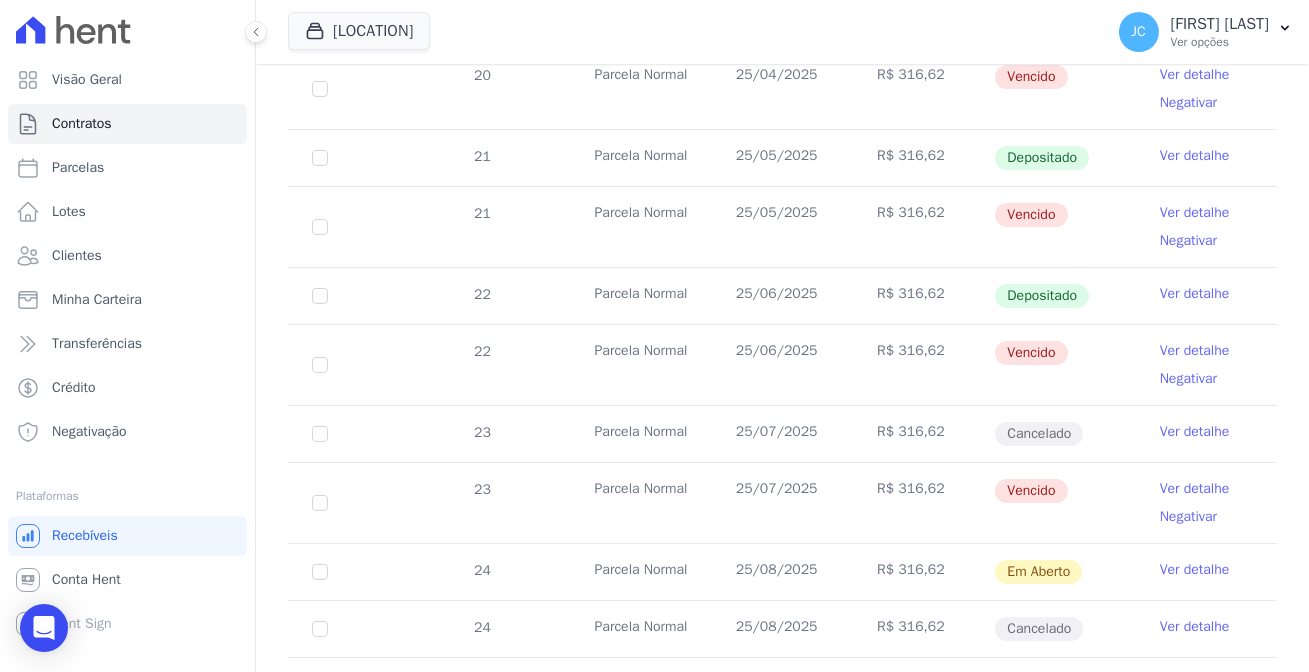 scroll, scrollTop: 1000, scrollLeft: 0, axis: vertical 